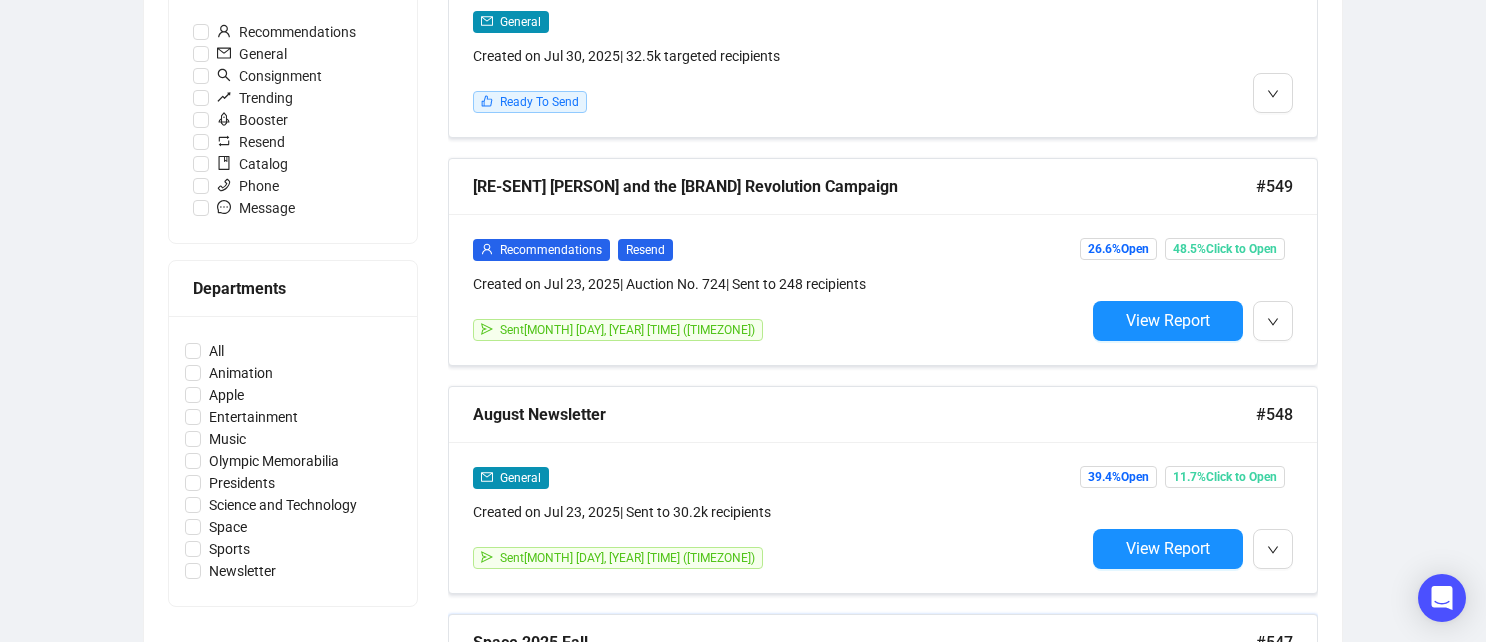 scroll, scrollTop: 662, scrollLeft: 0, axis: vertical 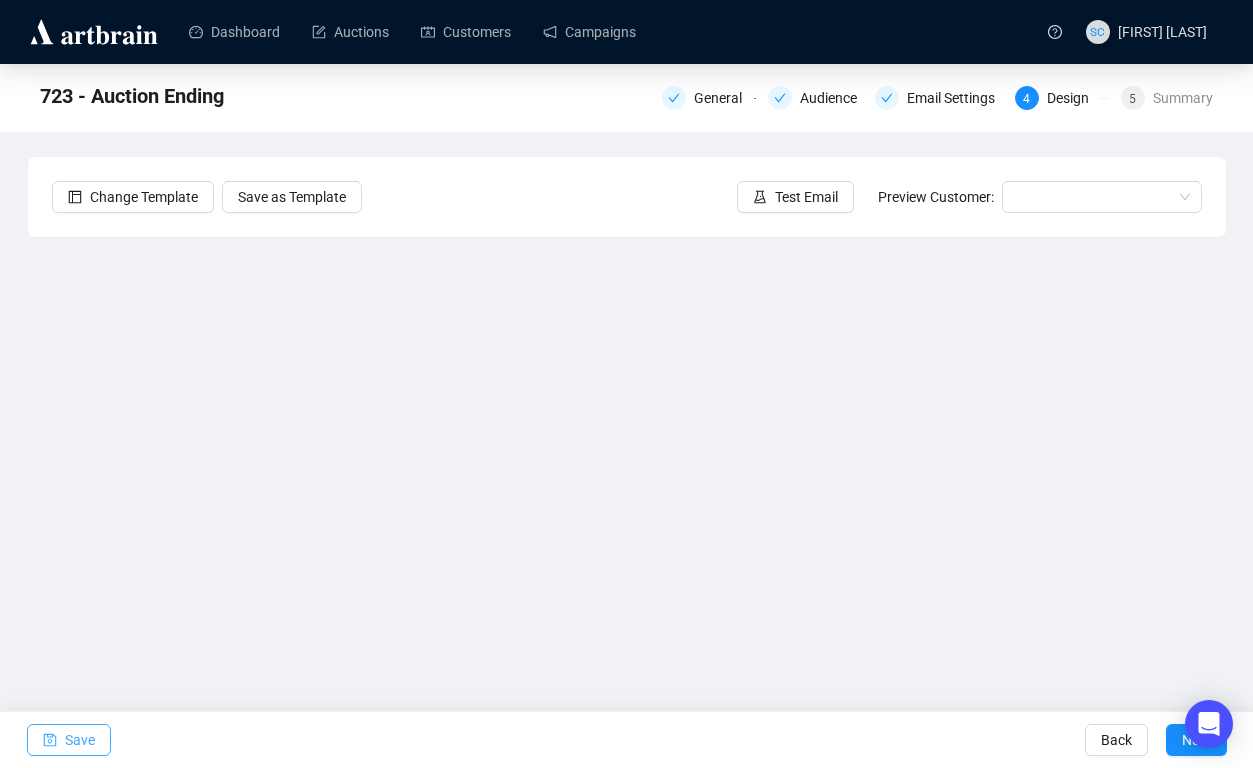 click 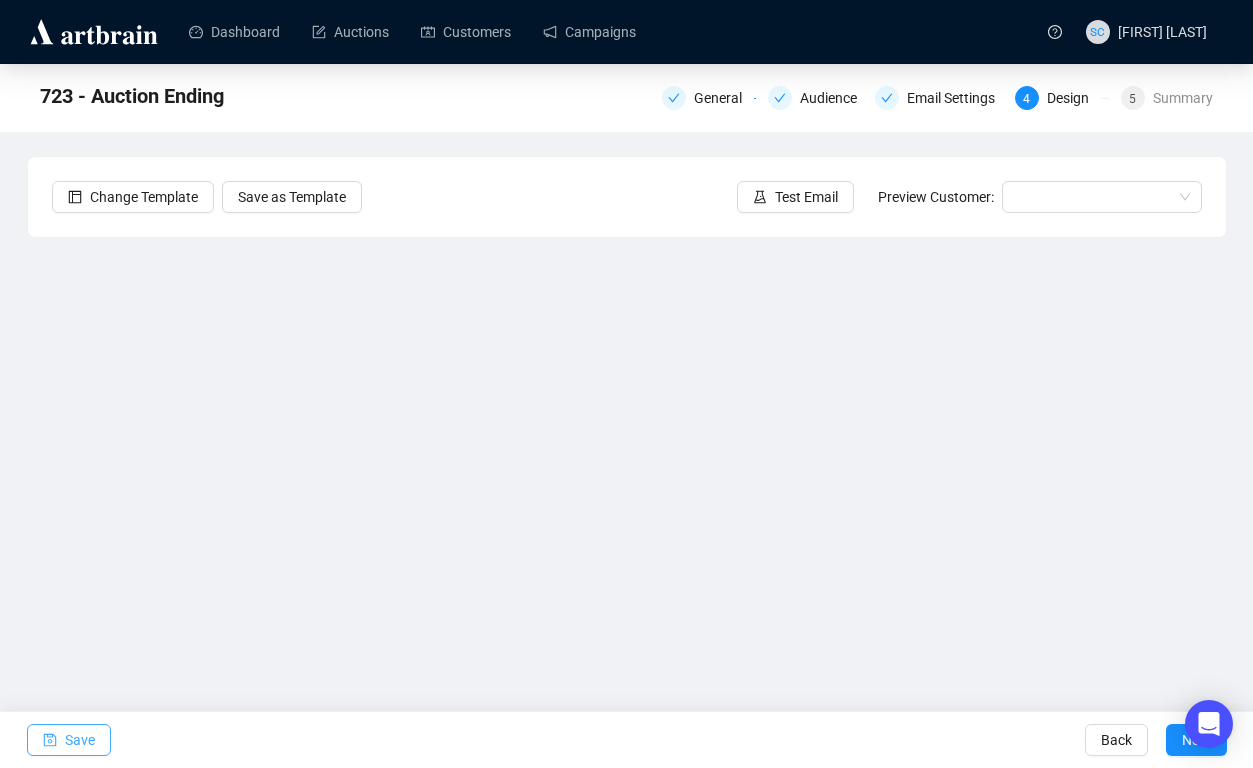 click on "Save" at bounding box center (80, 740) 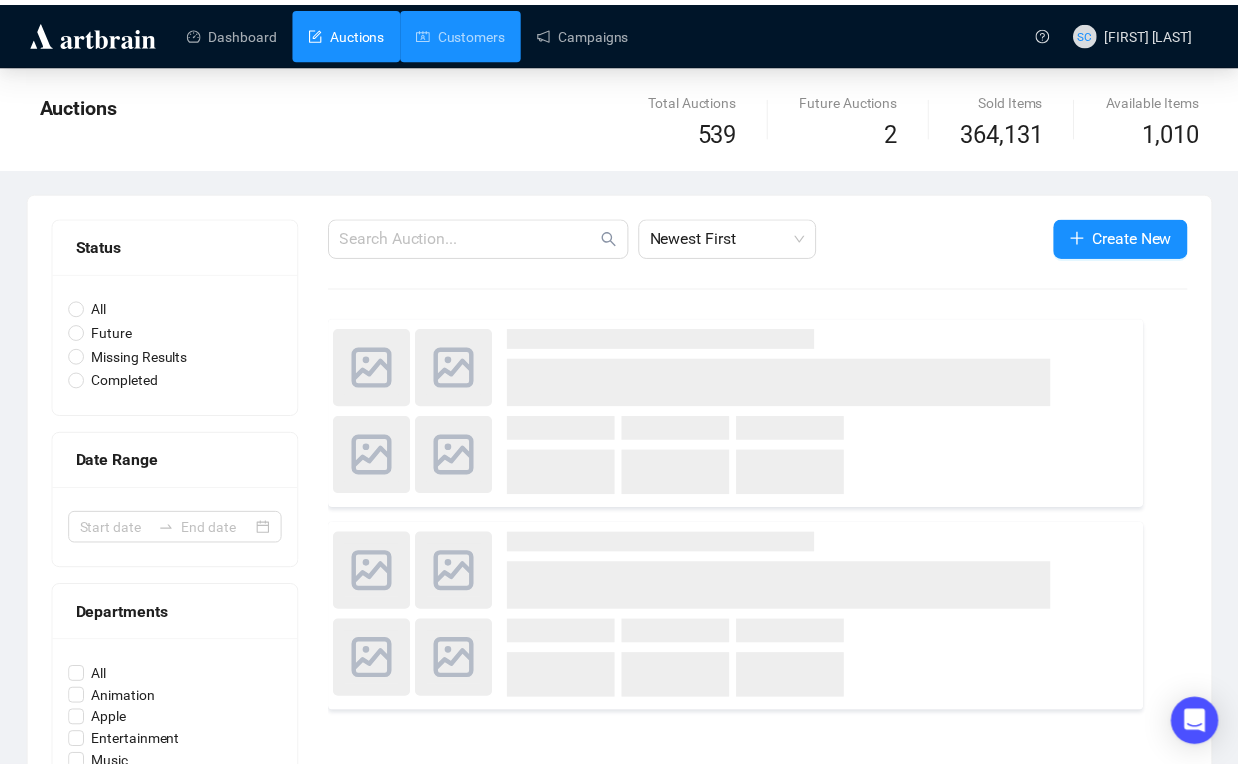 scroll, scrollTop: 0, scrollLeft: 0, axis: both 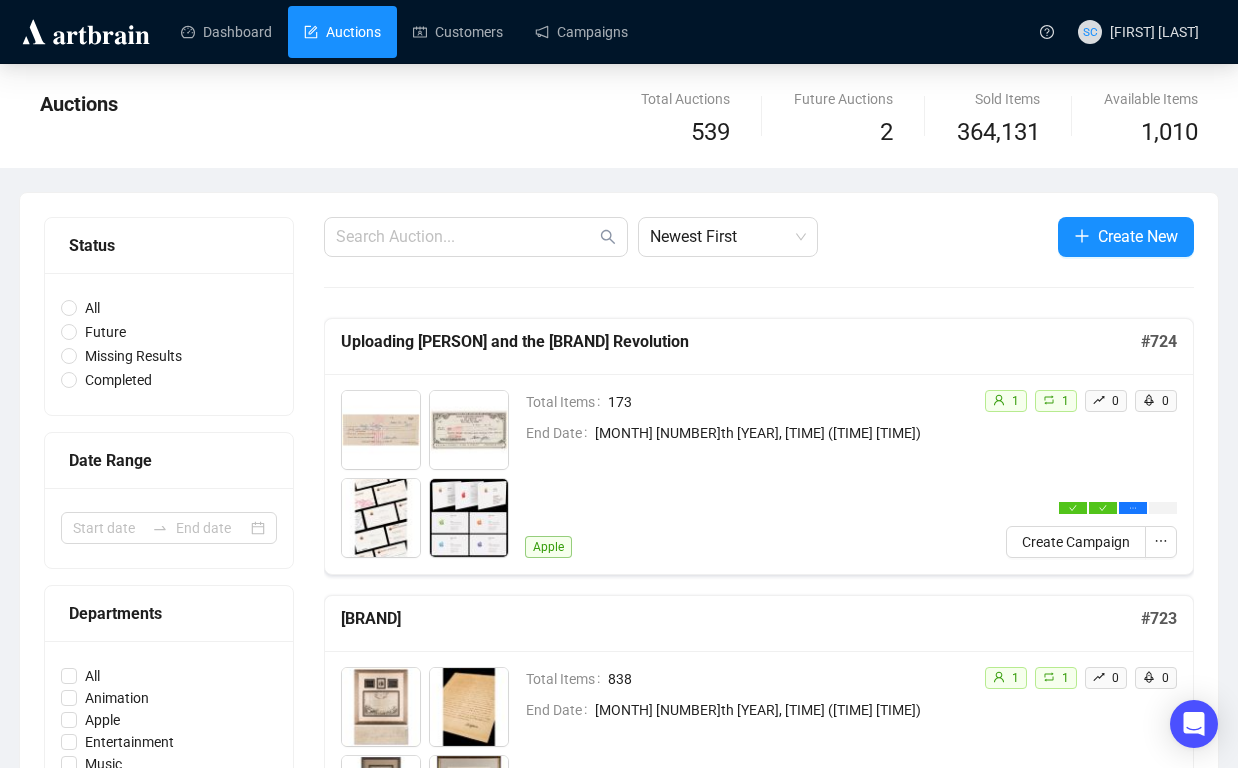 click on "Auctions" at bounding box center [342, 32] 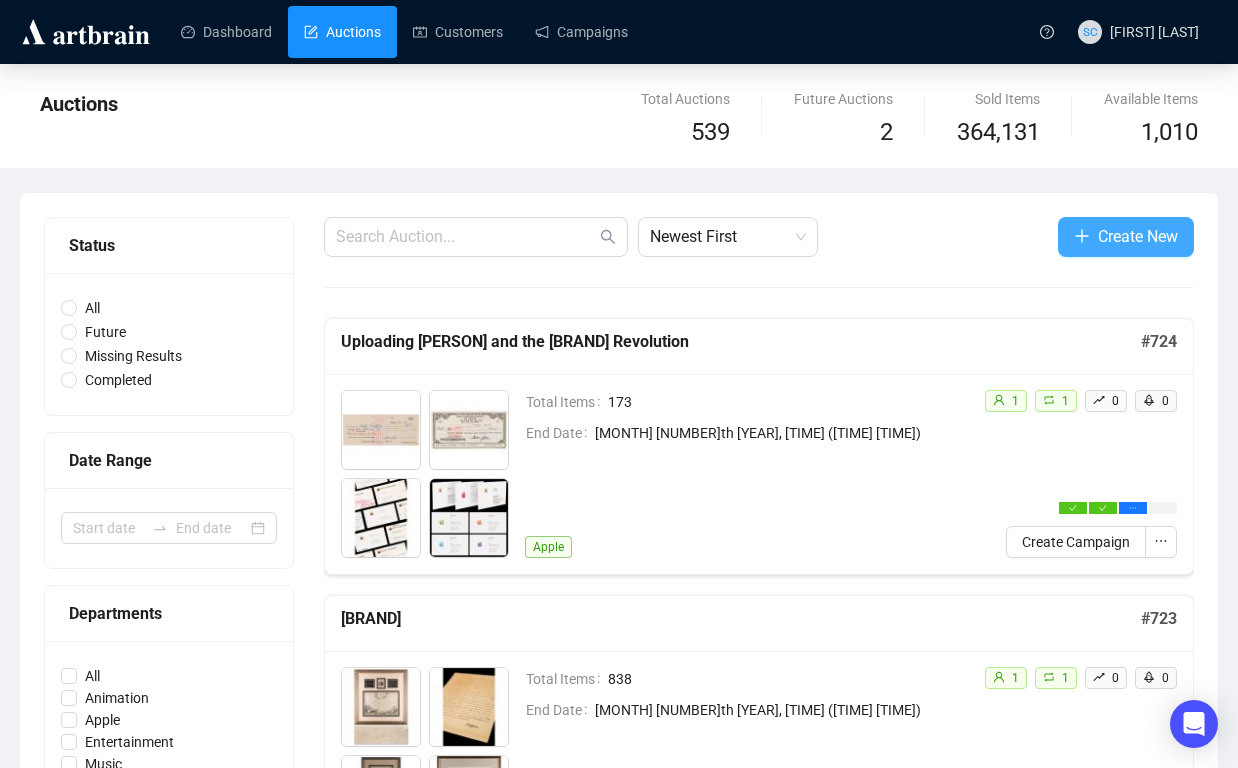 click on "Create New" at bounding box center (1138, 236) 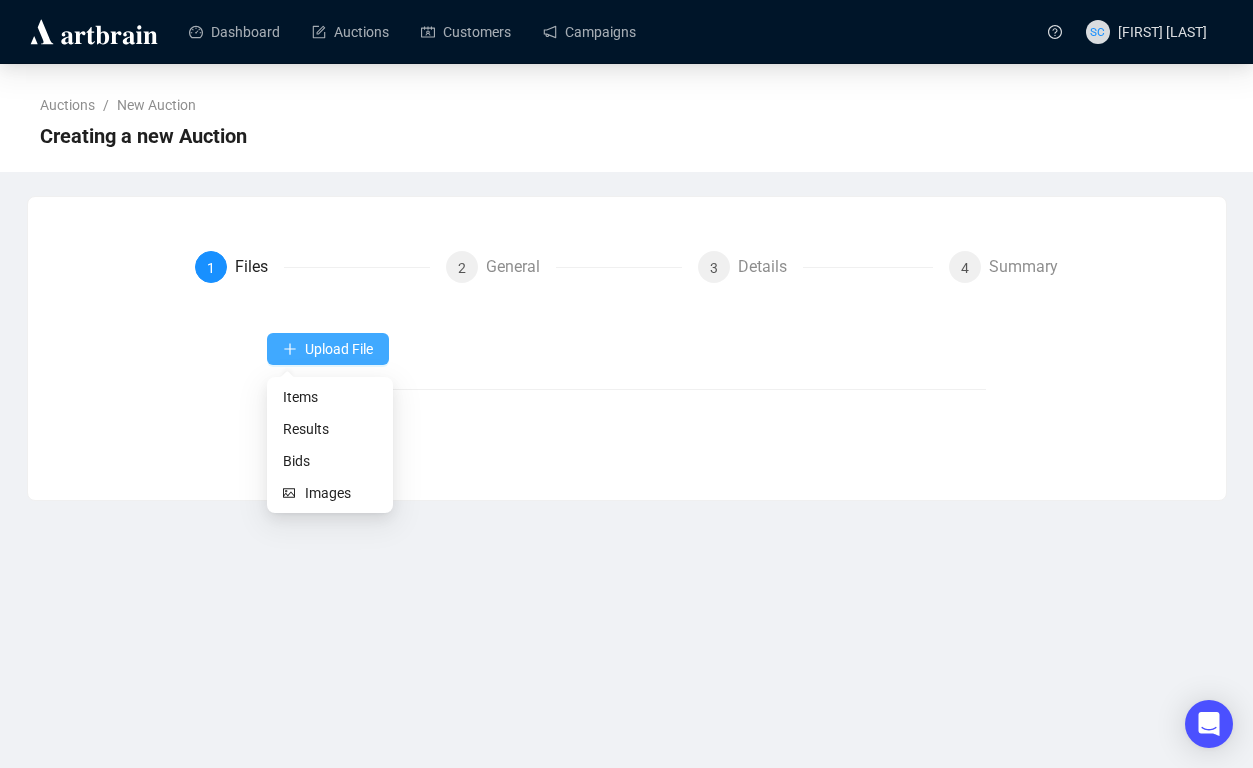 click on "Upload File" at bounding box center [328, 349] 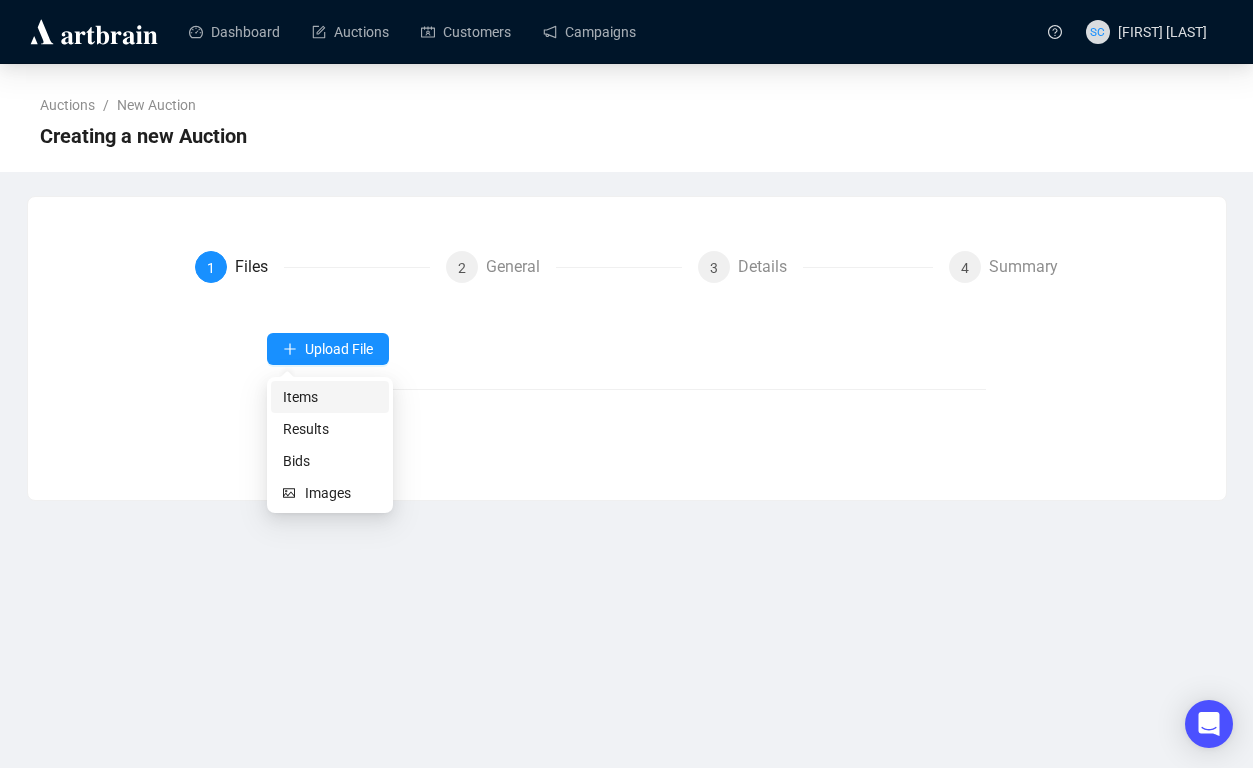 click on "Items" at bounding box center (330, 397) 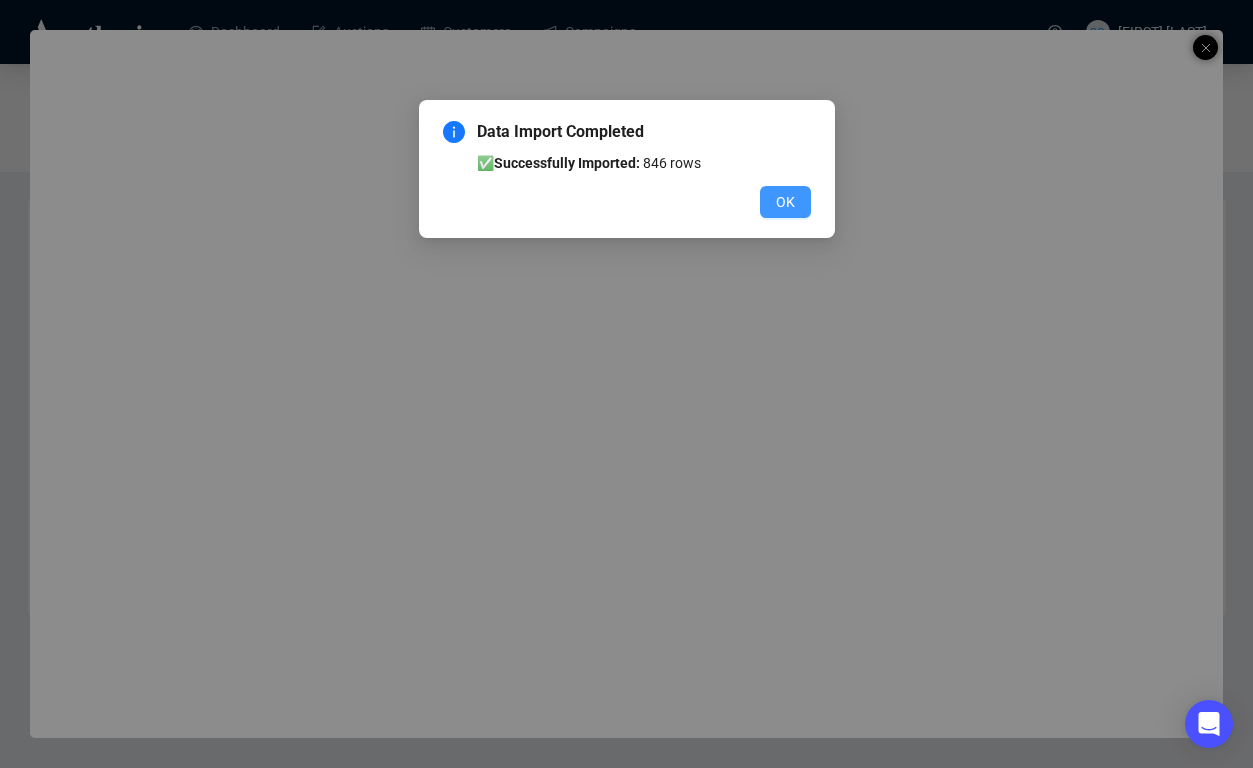 click on "OK" at bounding box center [785, 202] 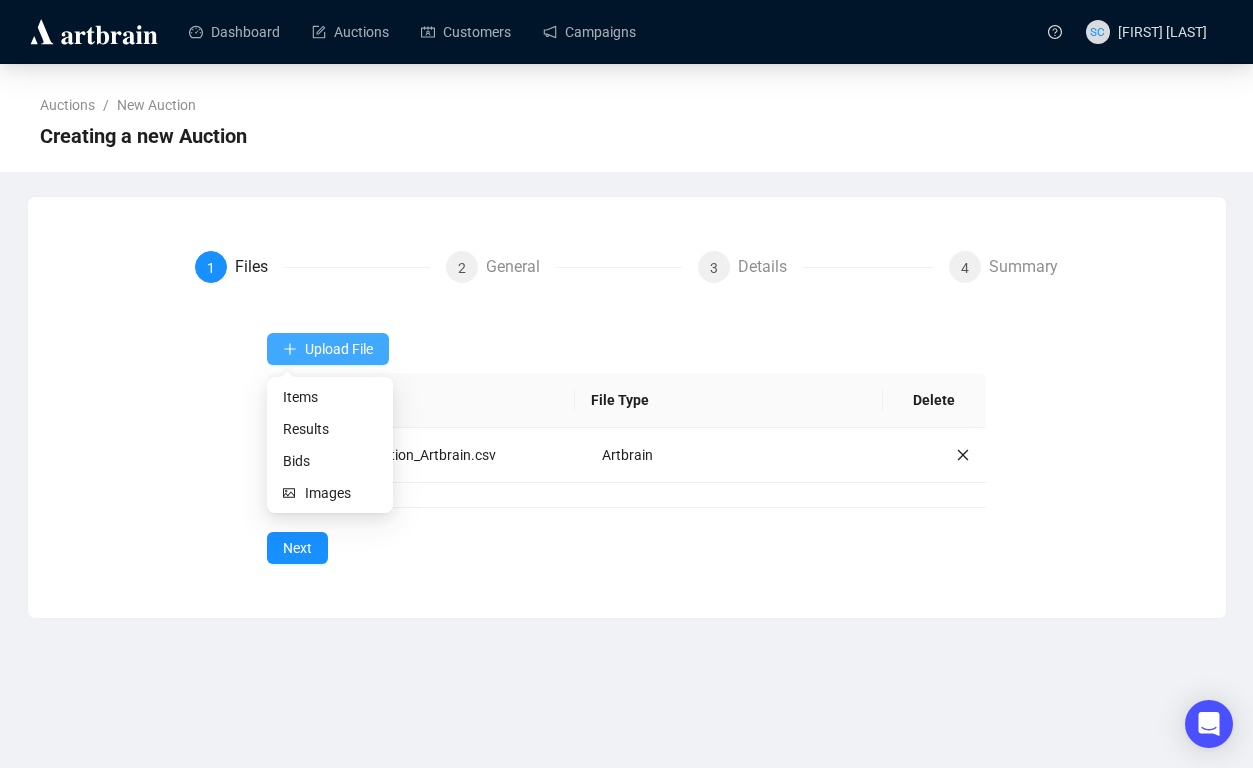 click on "Upload File" at bounding box center (339, 349) 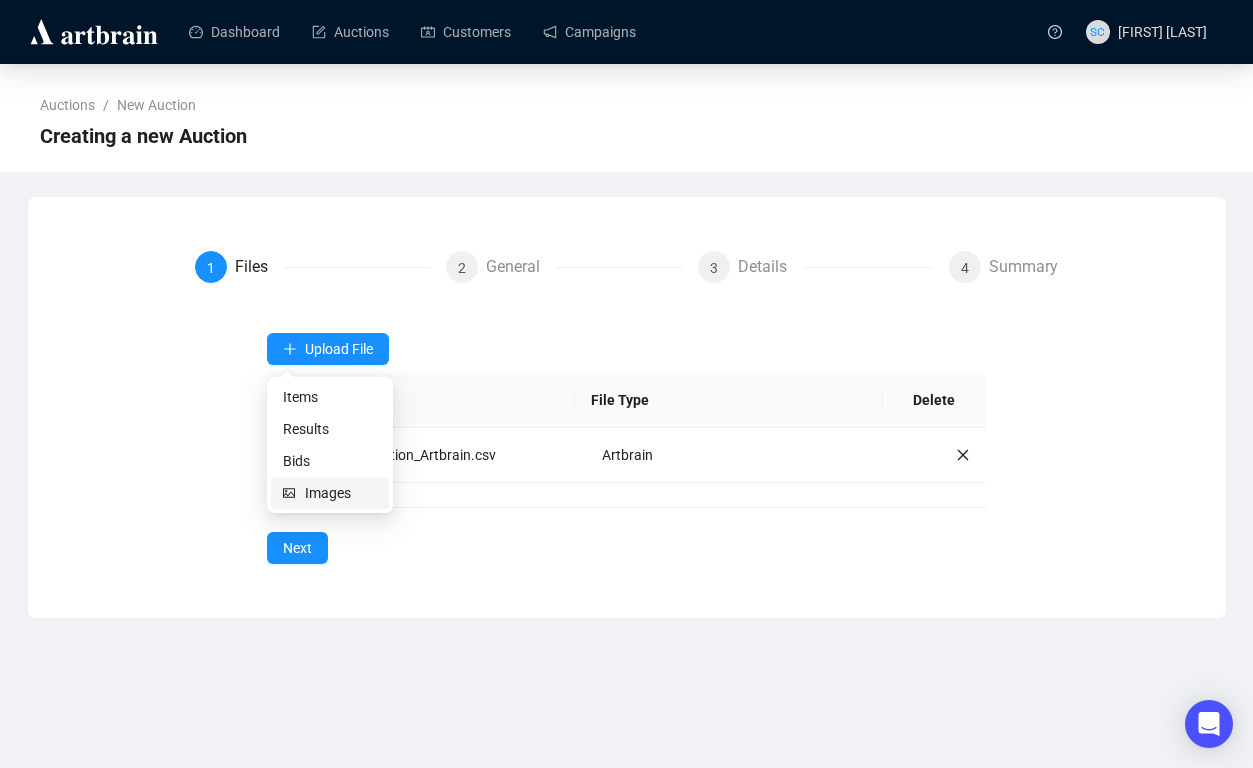 click on "Images" at bounding box center (341, 493) 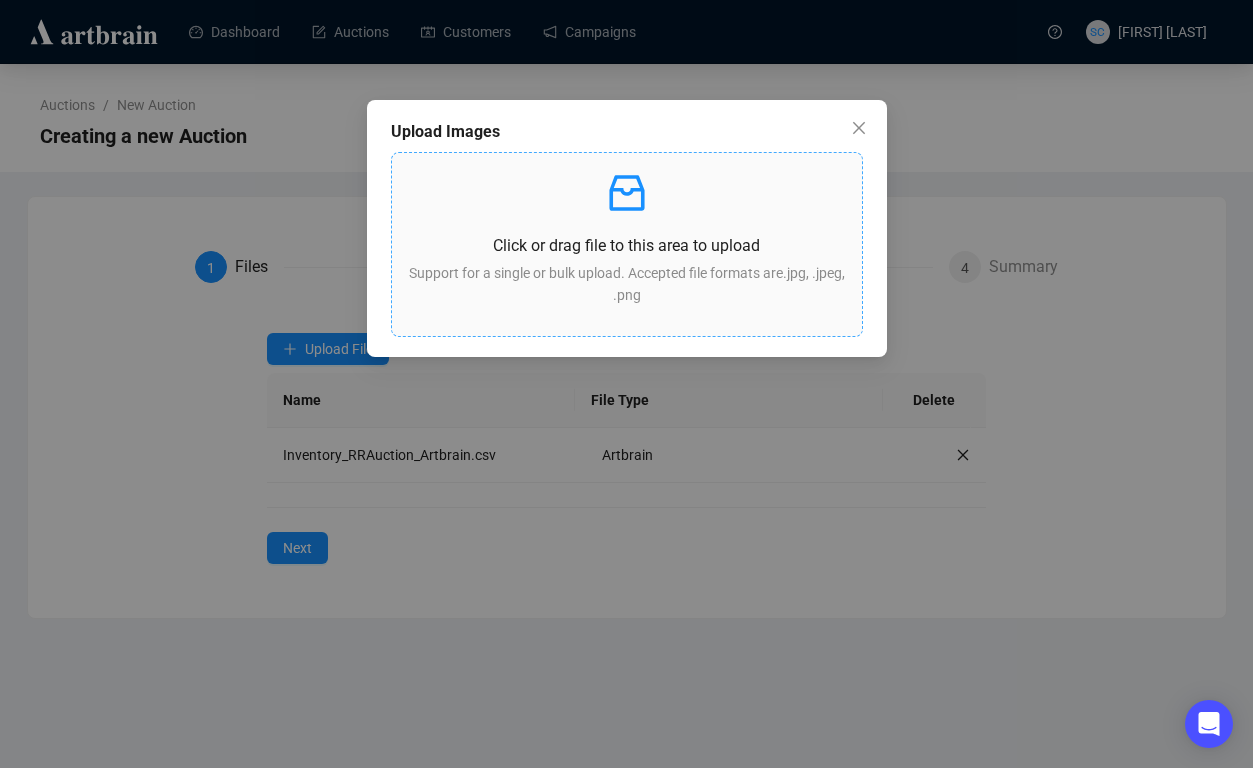 click on "Support for a single or bulk upload. Accepted file formats are .jpg, .jpeg, .png" at bounding box center [627, 284] 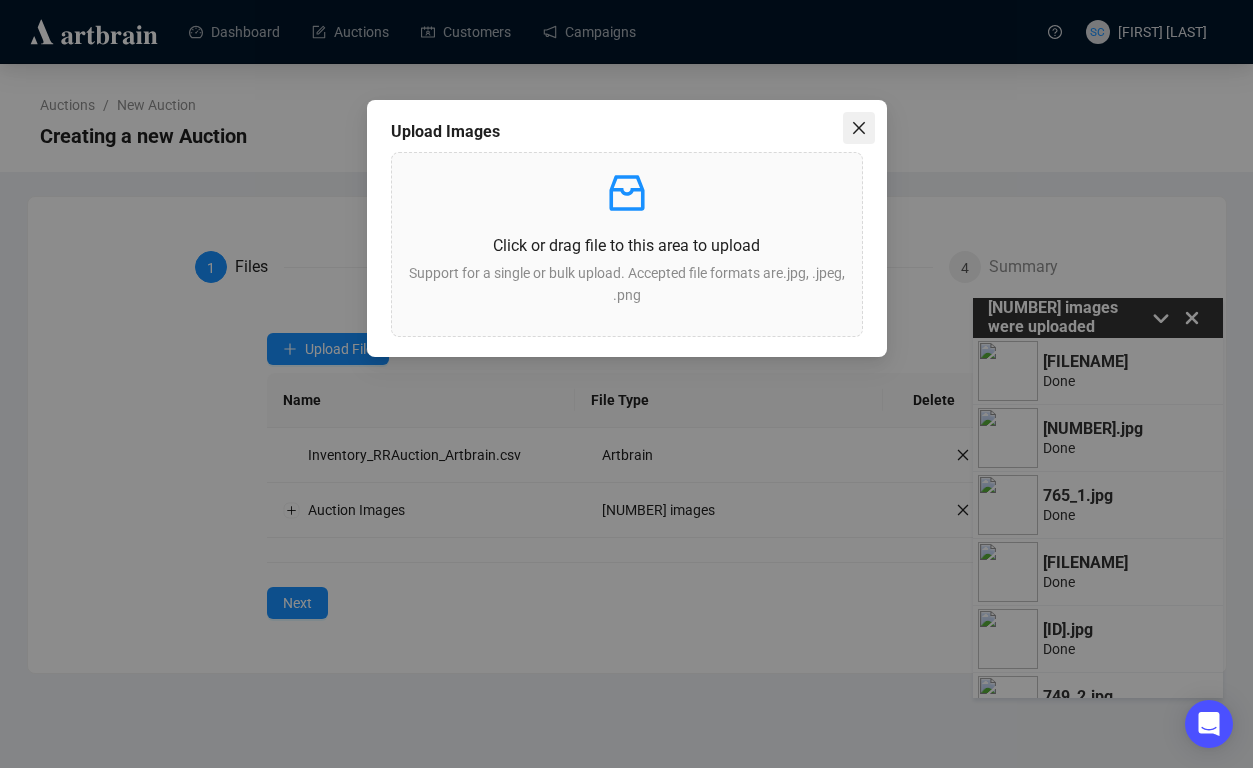 click 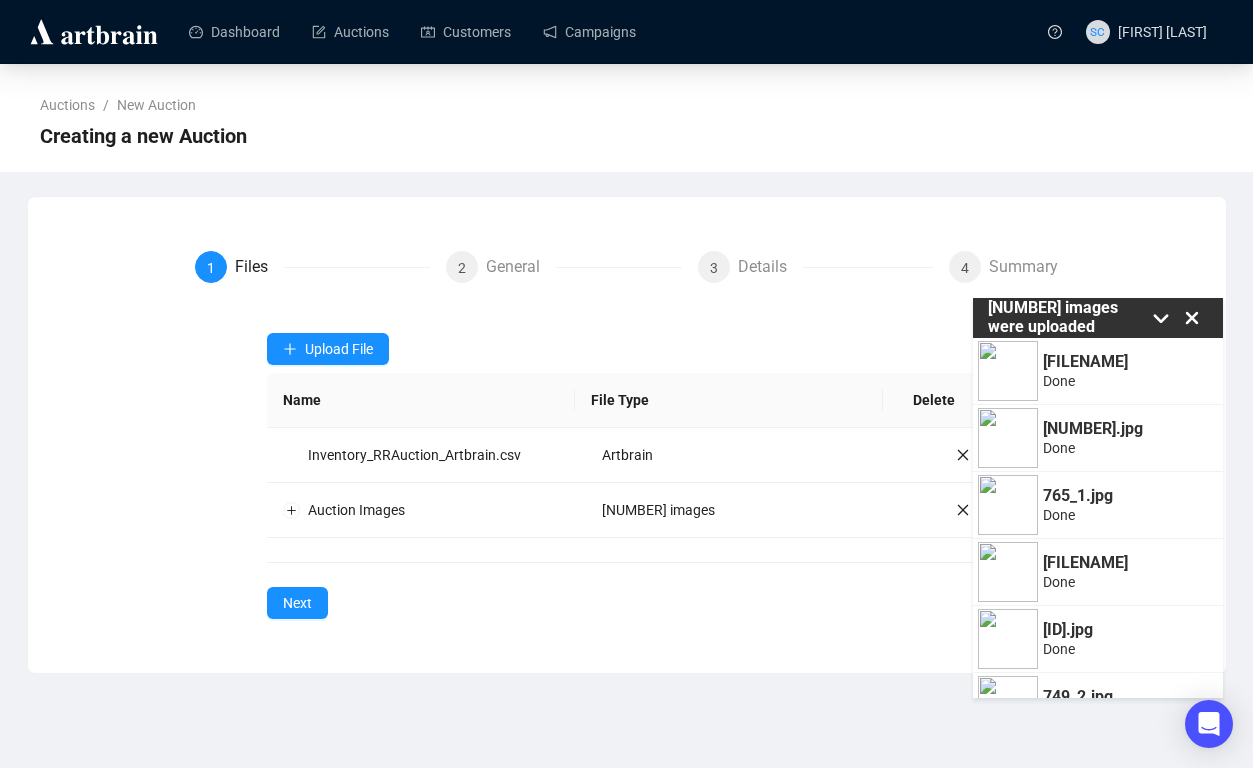 click on "Next" at bounding box center [297, 603] 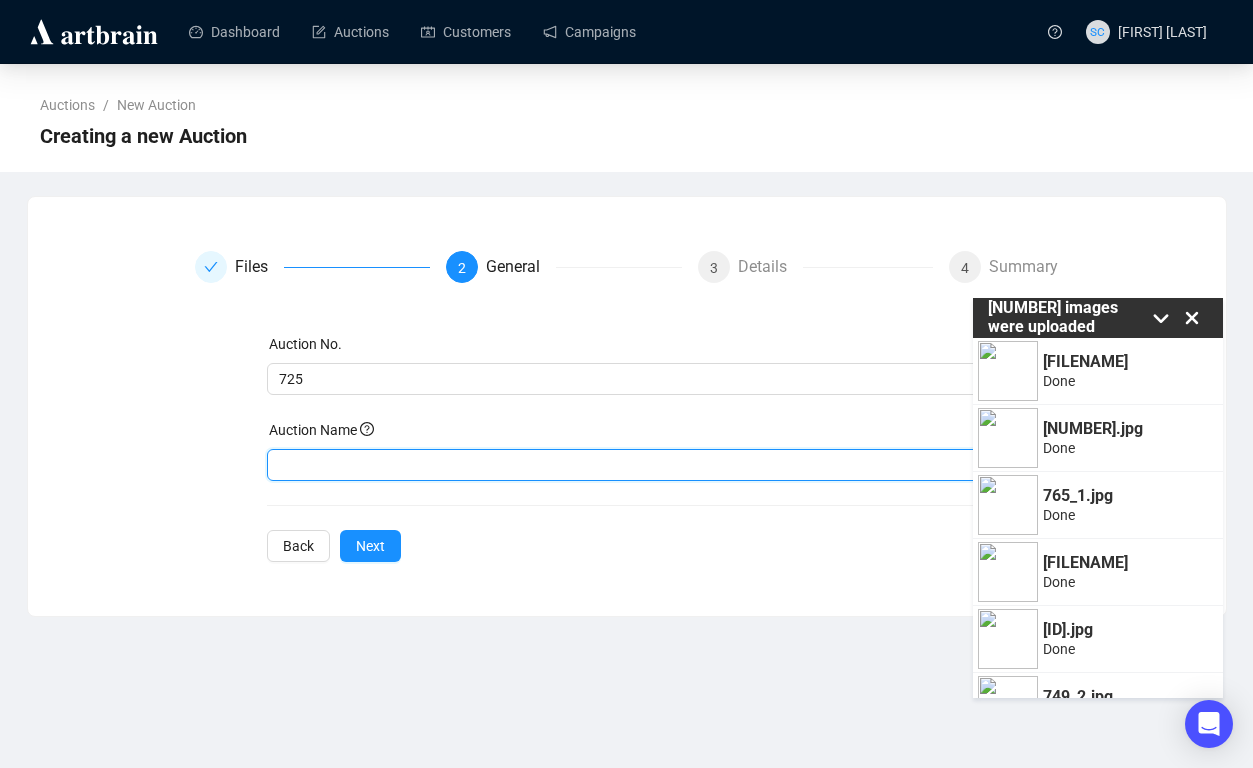 click at bounding box center (626, 465) 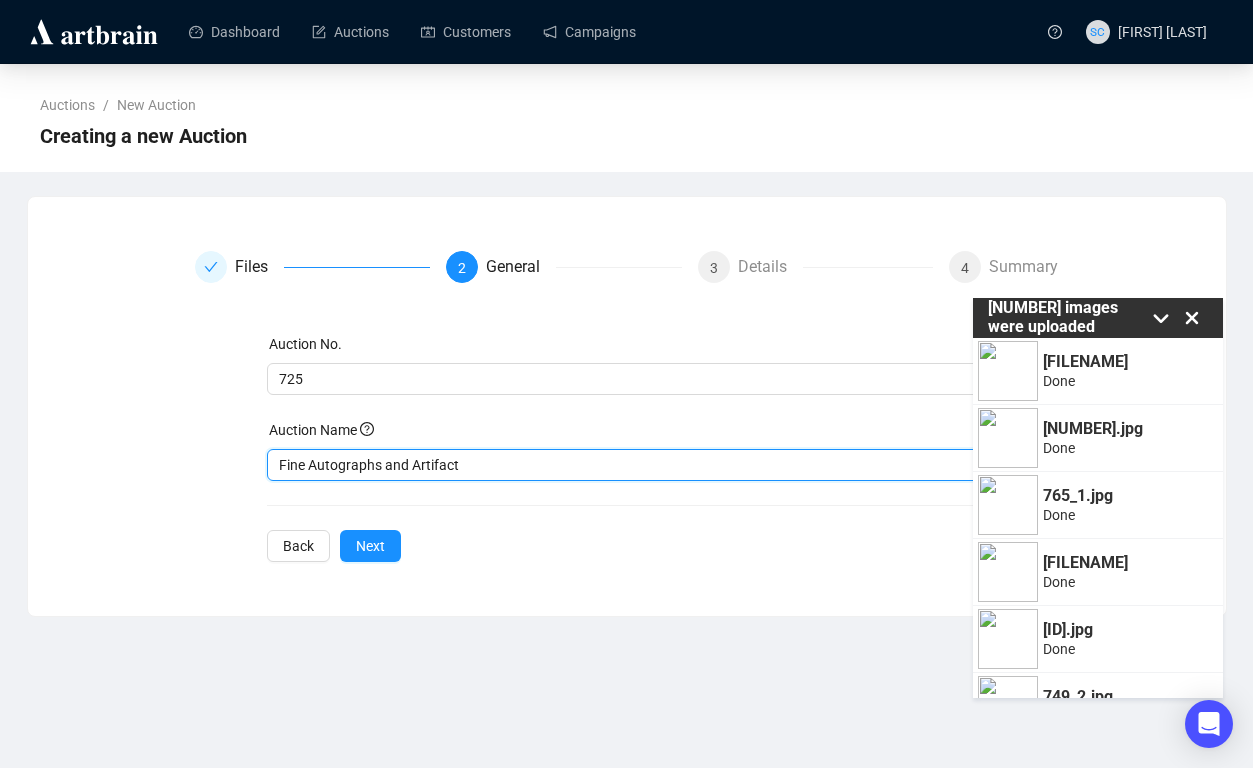 type on "[BRAND]" 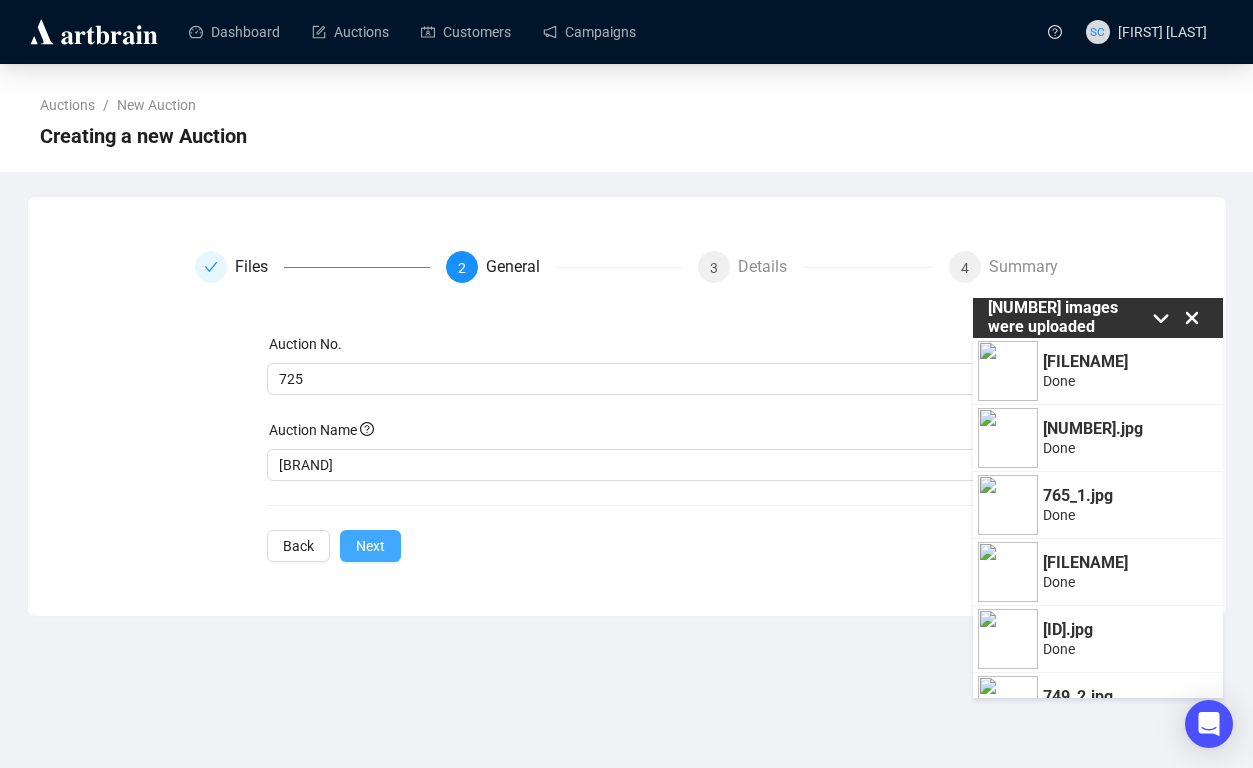 click on "Next" at bounding box center [370, 546] 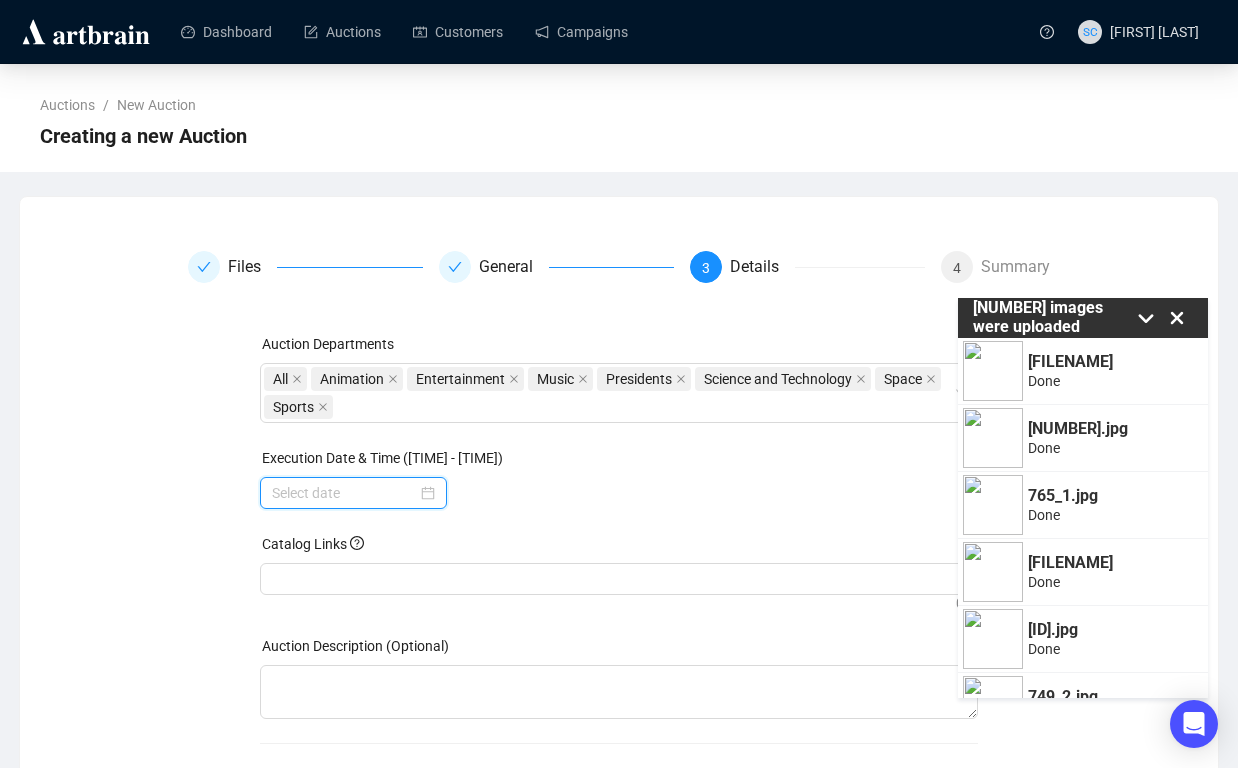 click at bounding box center (344, 493) 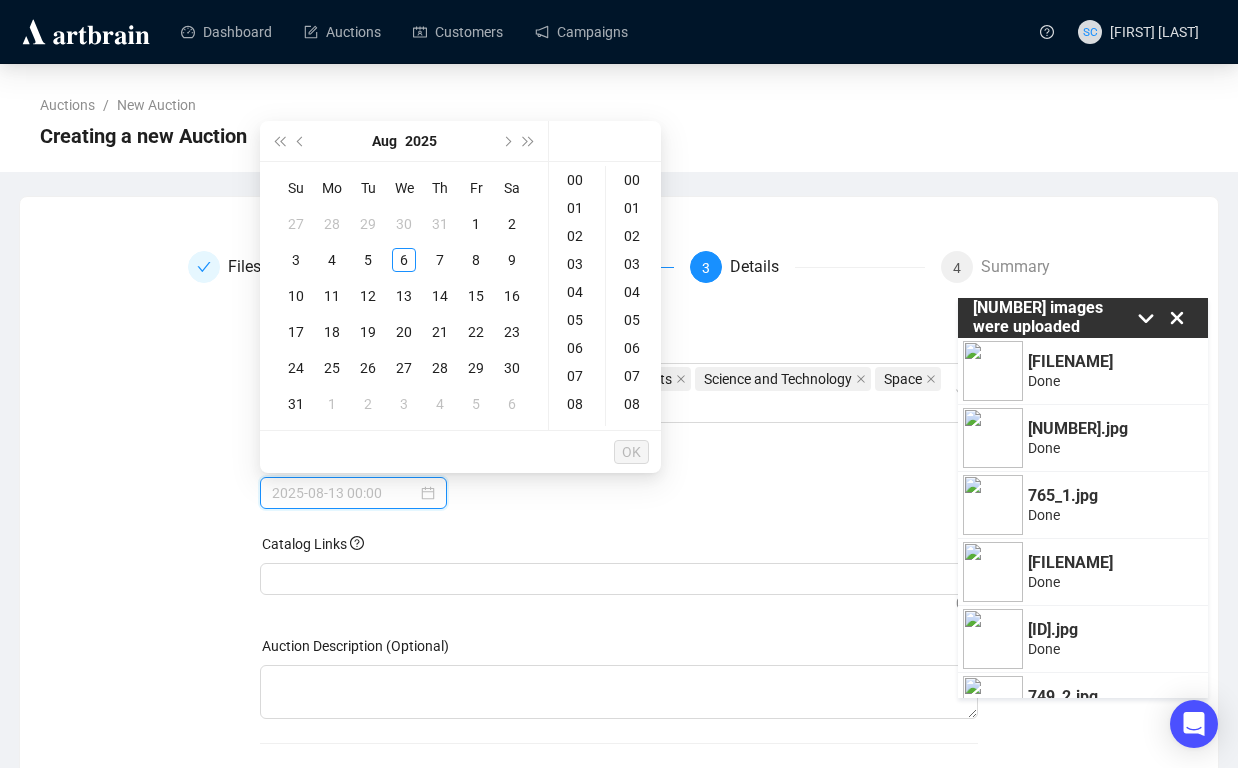 type on "2025-08-07 00:00" 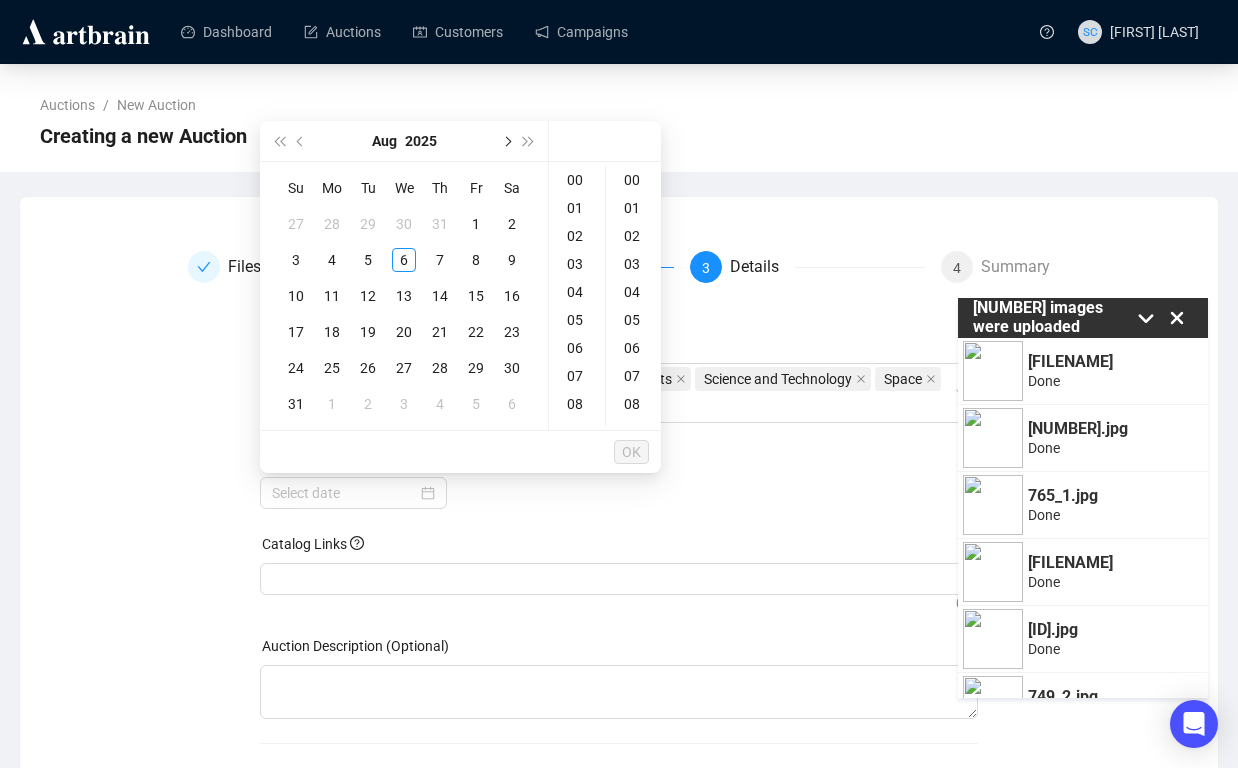 click at bounding box center [506, 141] 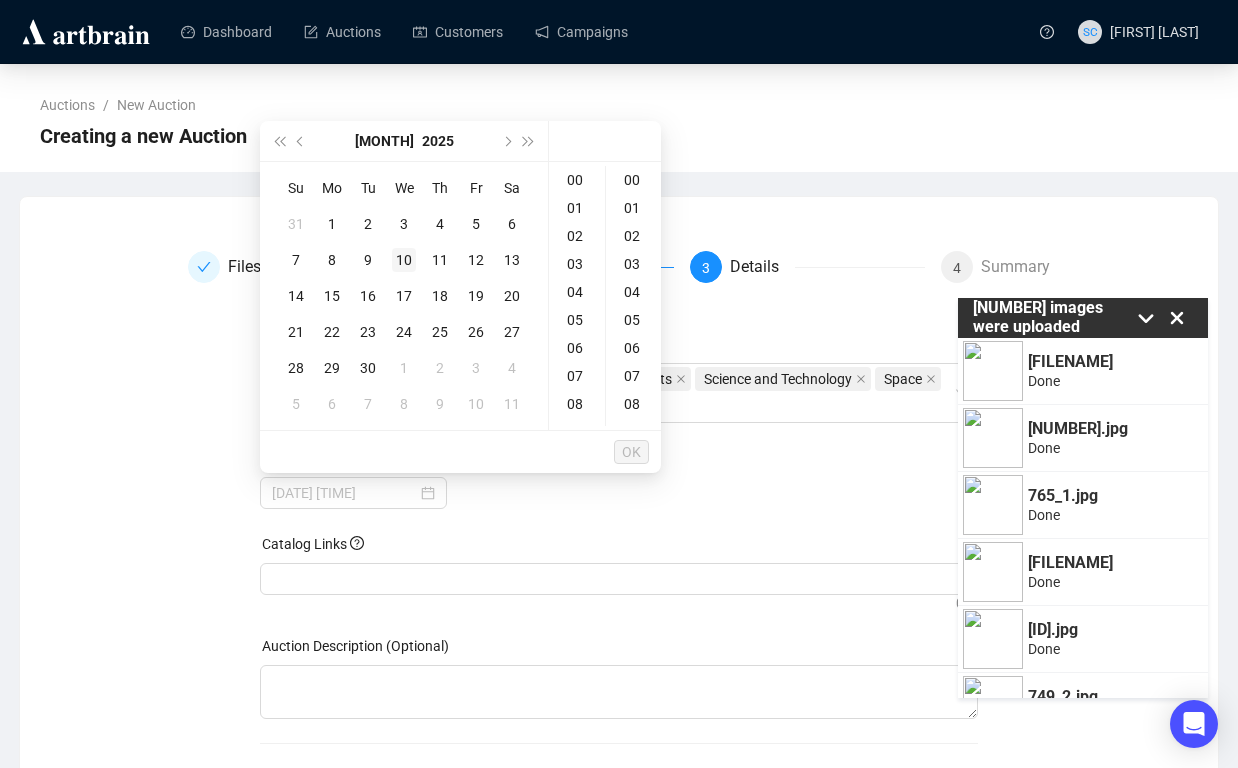 click on "10" at bounding box center (404, 260) 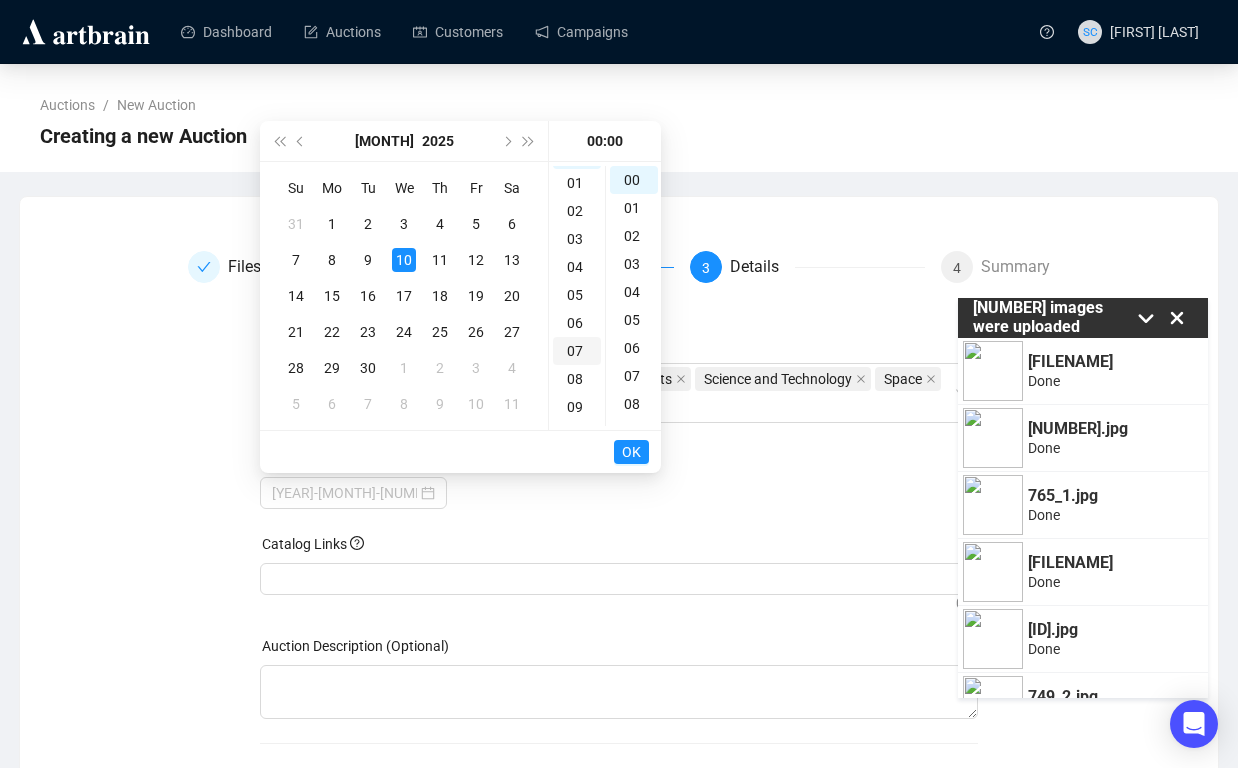 scroll, scrollTop: 38, scrollLeft: 0, axis: vertical 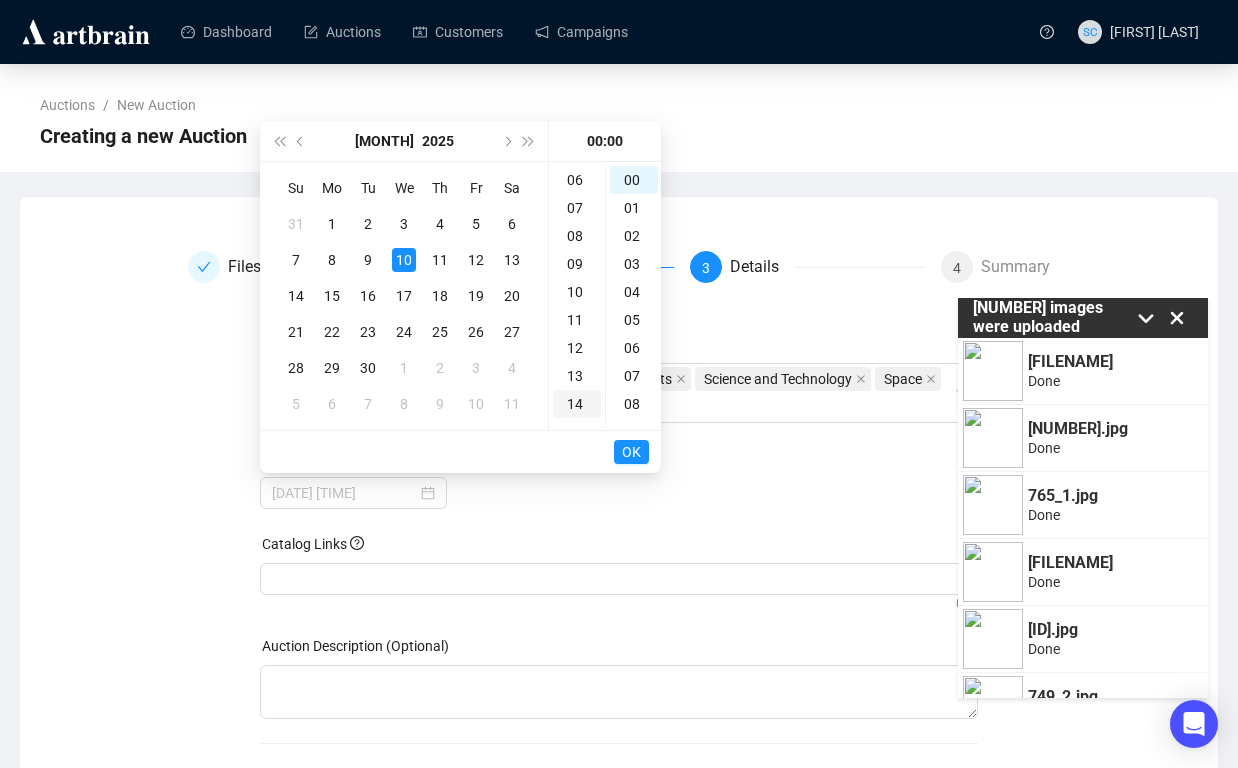 click on "14" at bounding box center [577, 404] 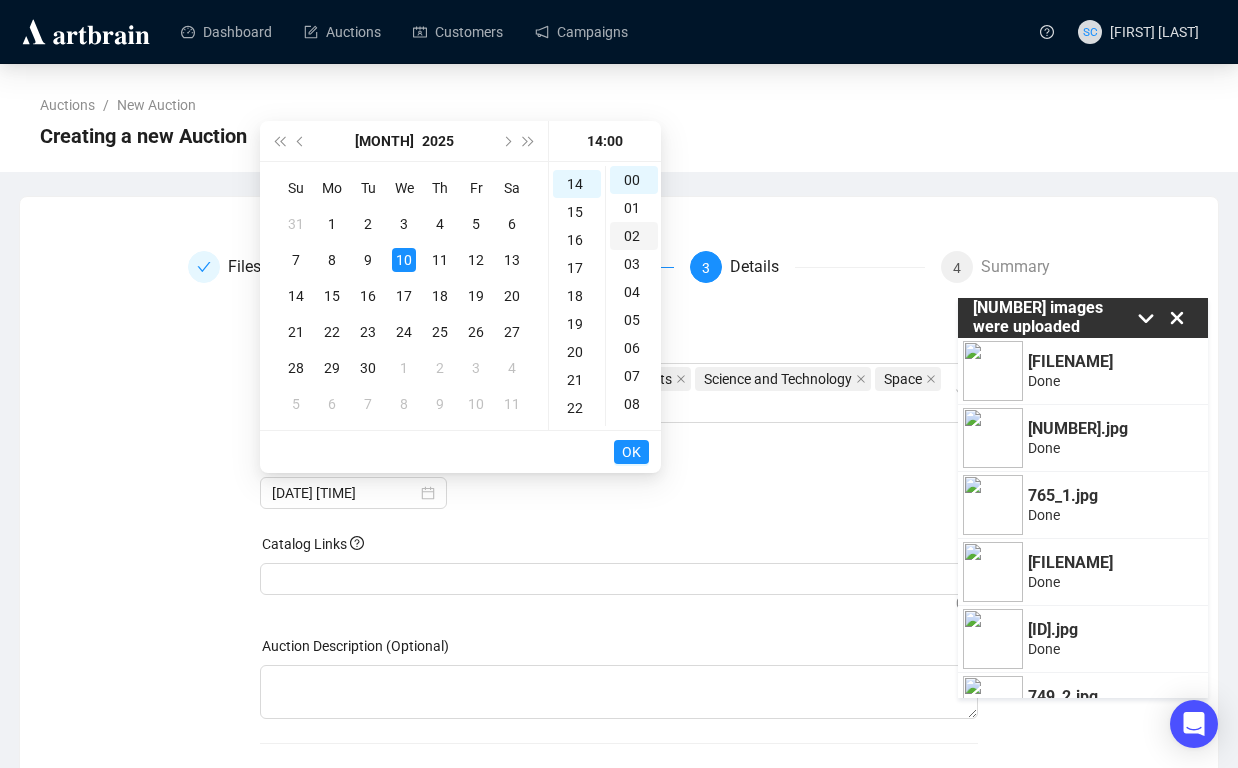 scroll, scrollTop: 392, scrollLeft: 0, axis: vertical 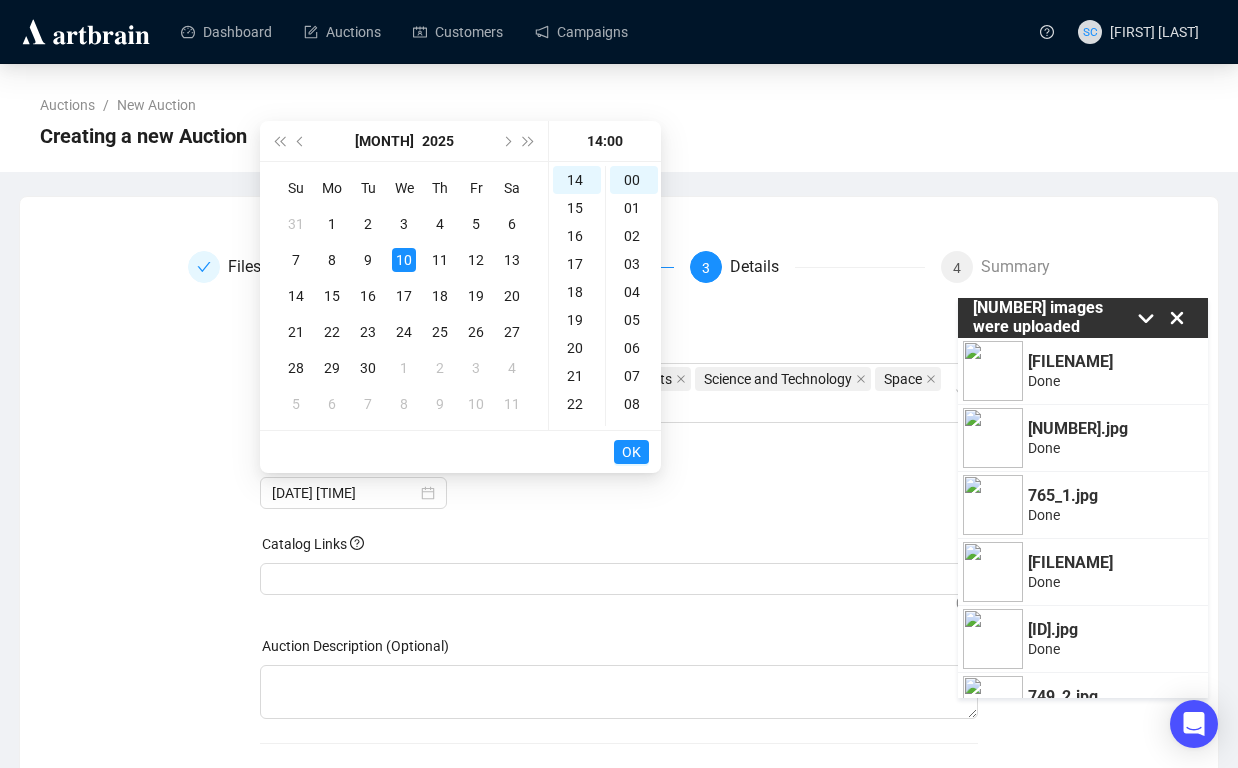 type on "[DATE] [TIME]" 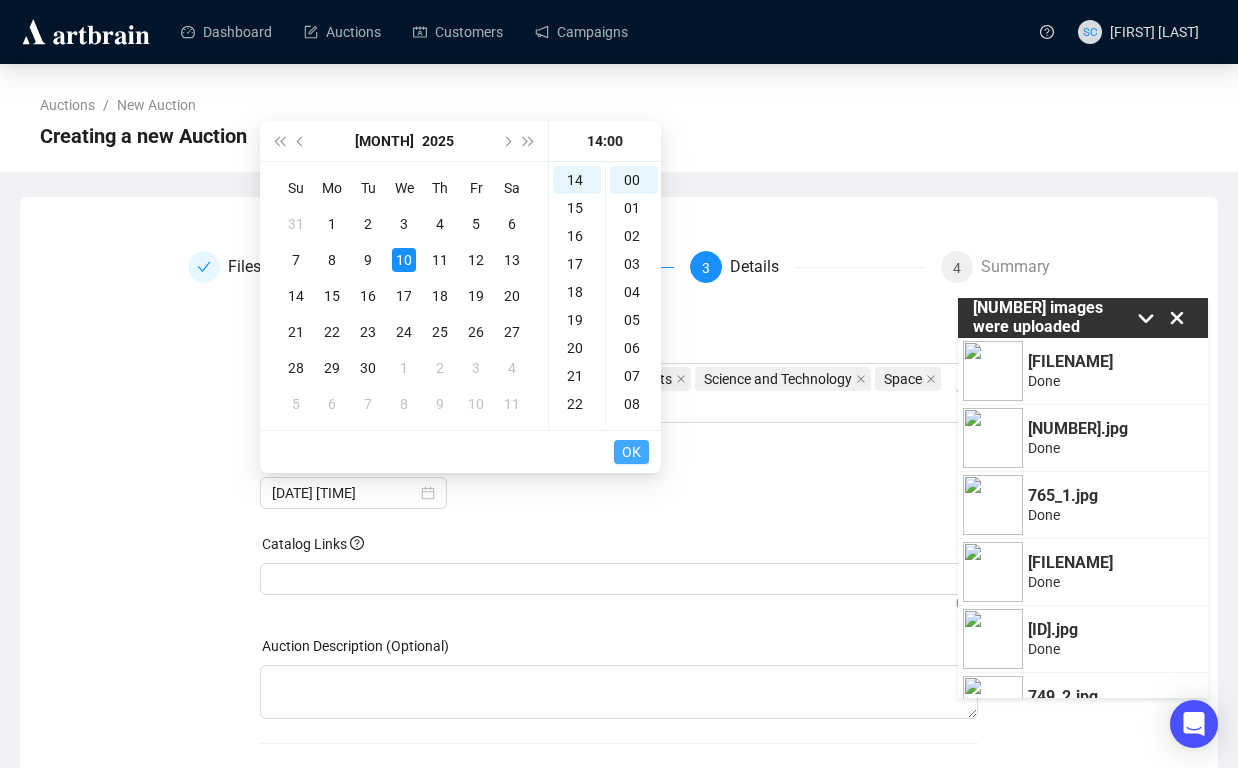 click on "OK" at bounding box center (631, 452) 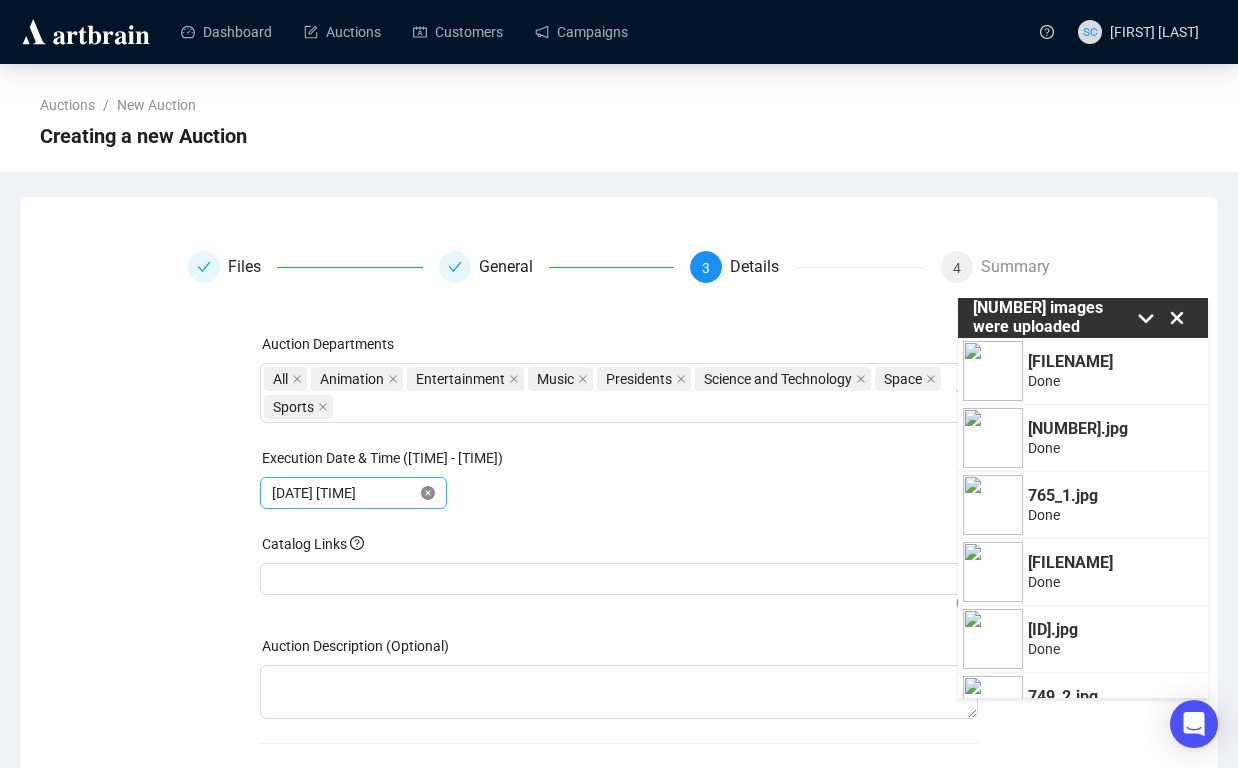 click 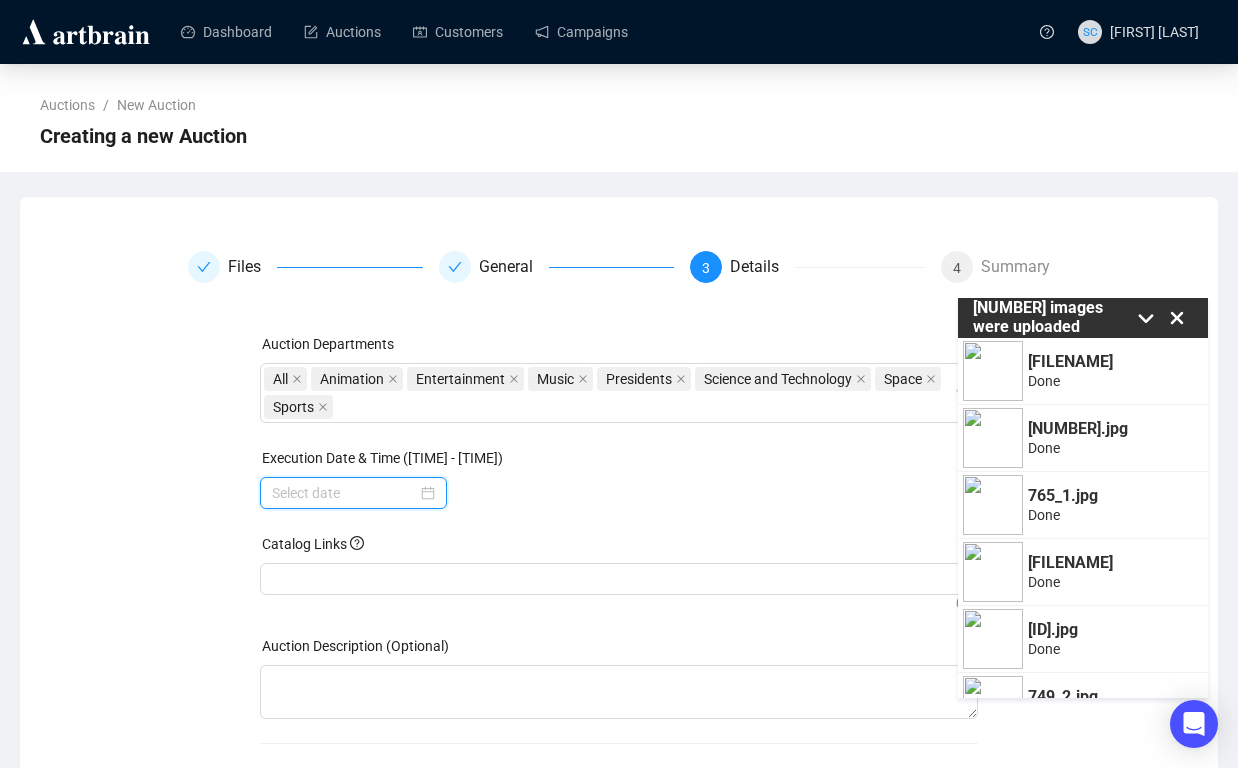 click at bounding box center [344, 493] 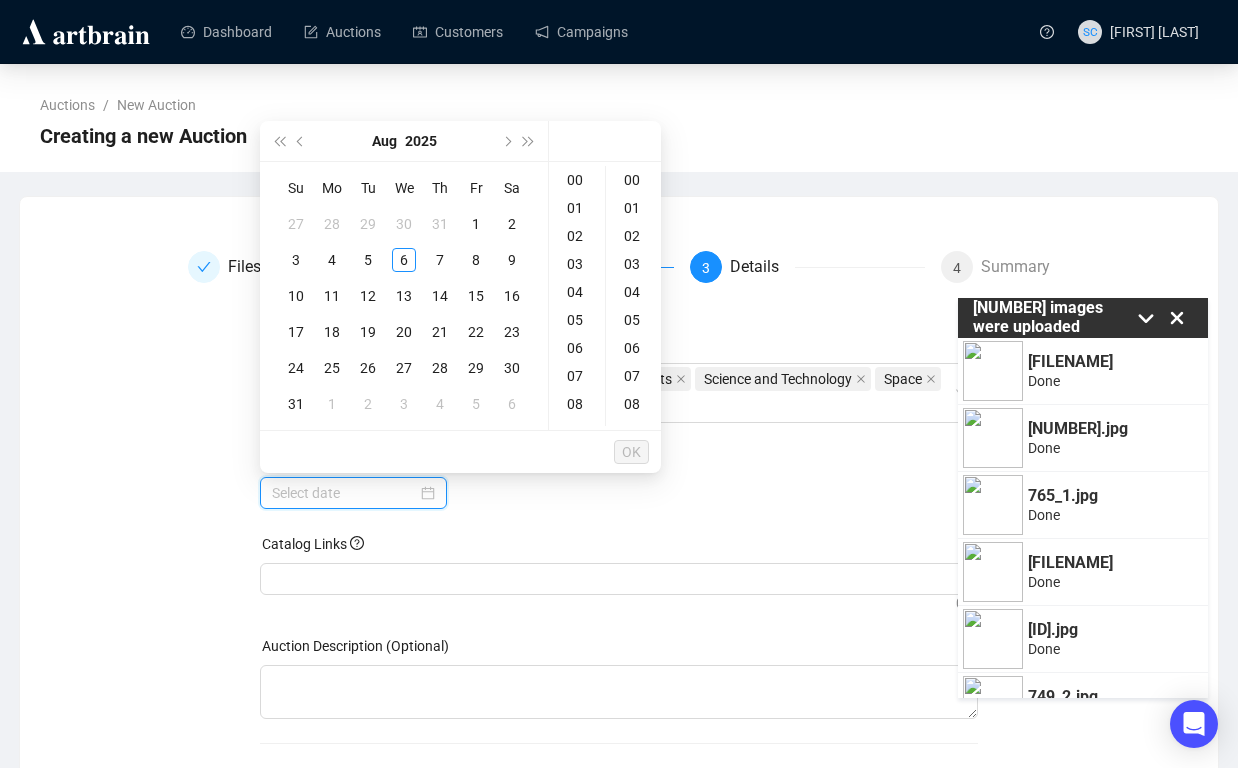 scroll, scrollTop: 0, scrollLeft: 0, axis: both 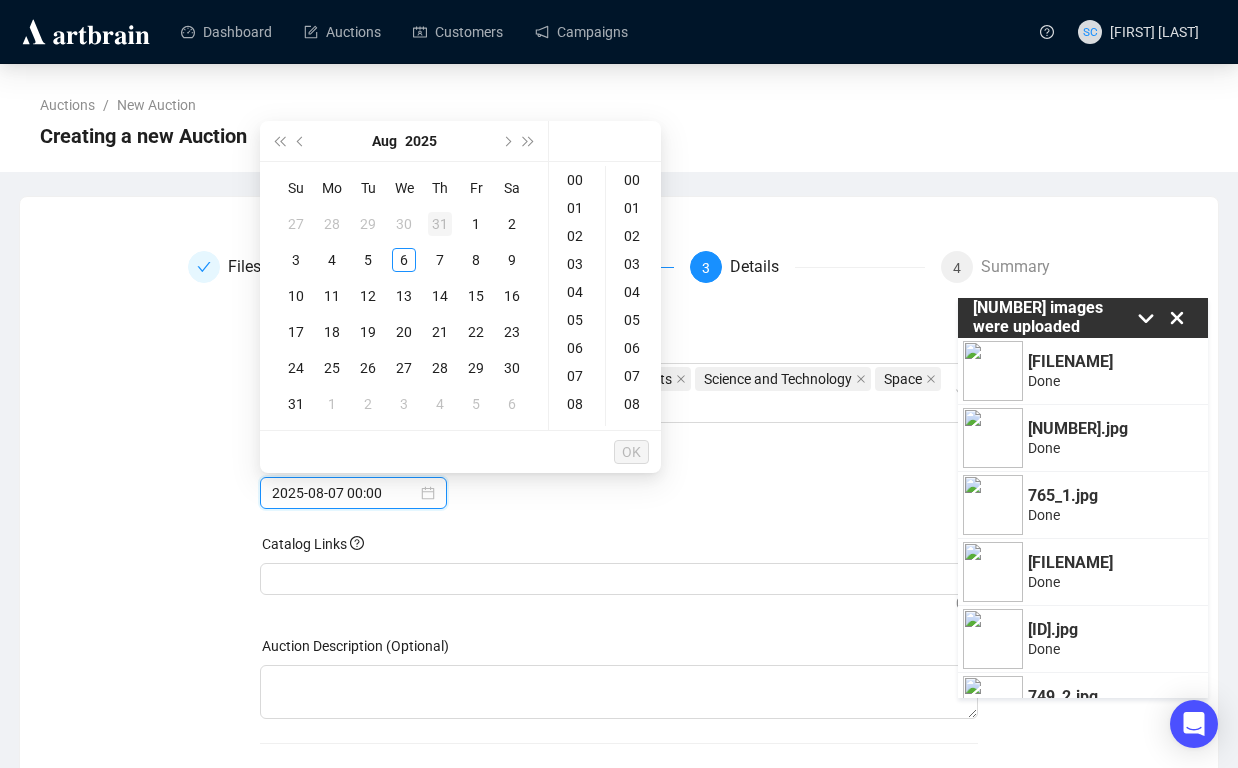 type on "2025-07-31 00:00" 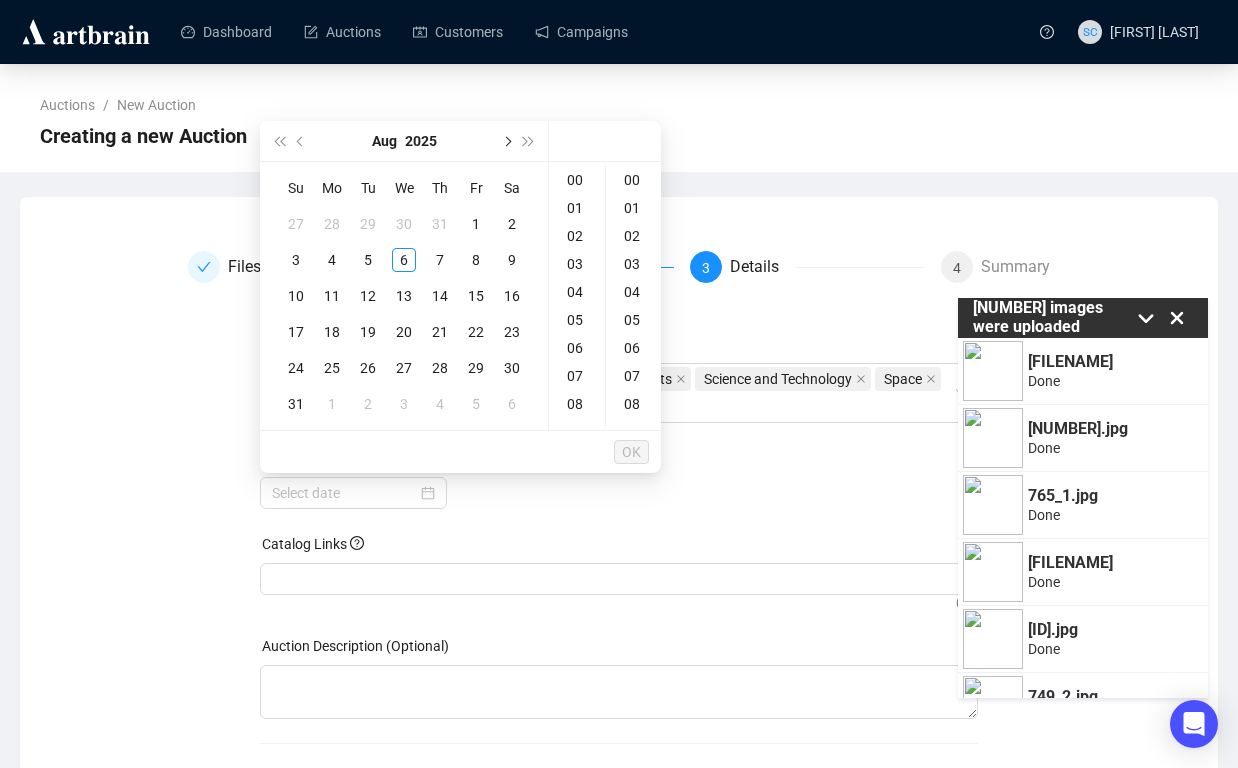 click at bounding box center [506, 141] 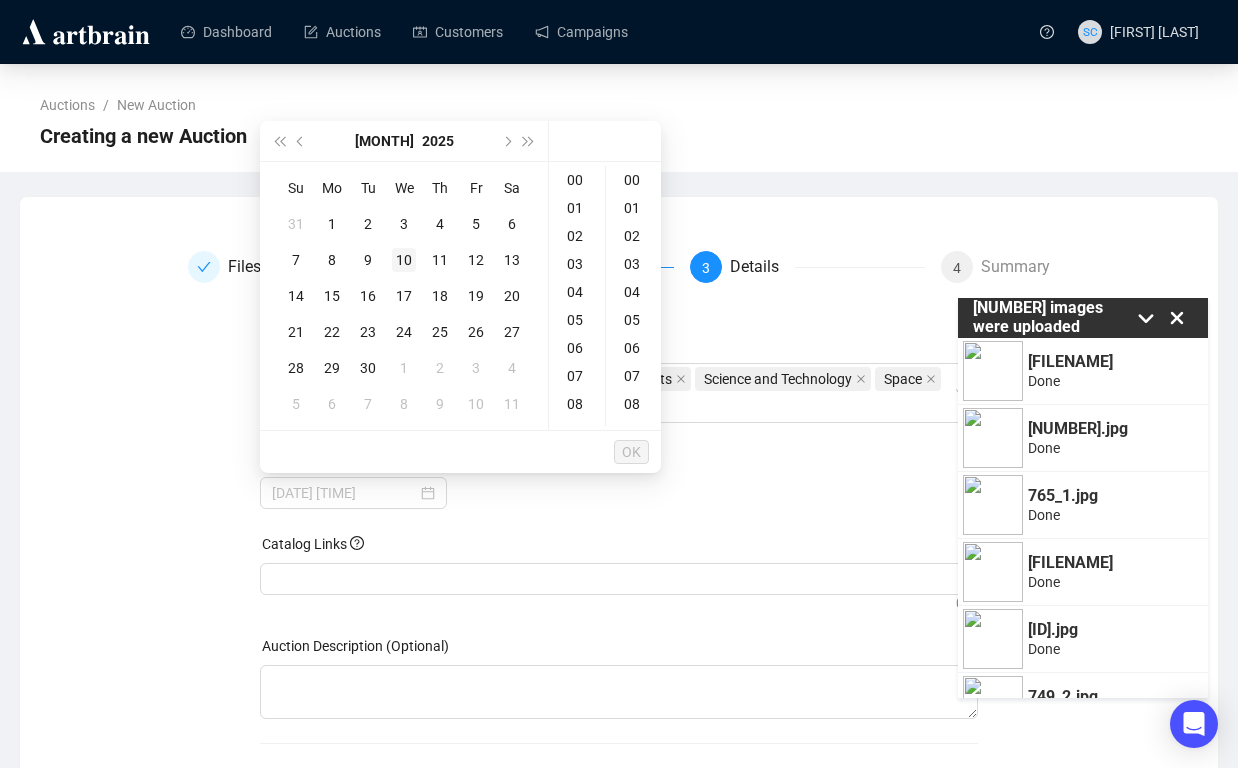 click on "10" at bounding box center [404, 260] 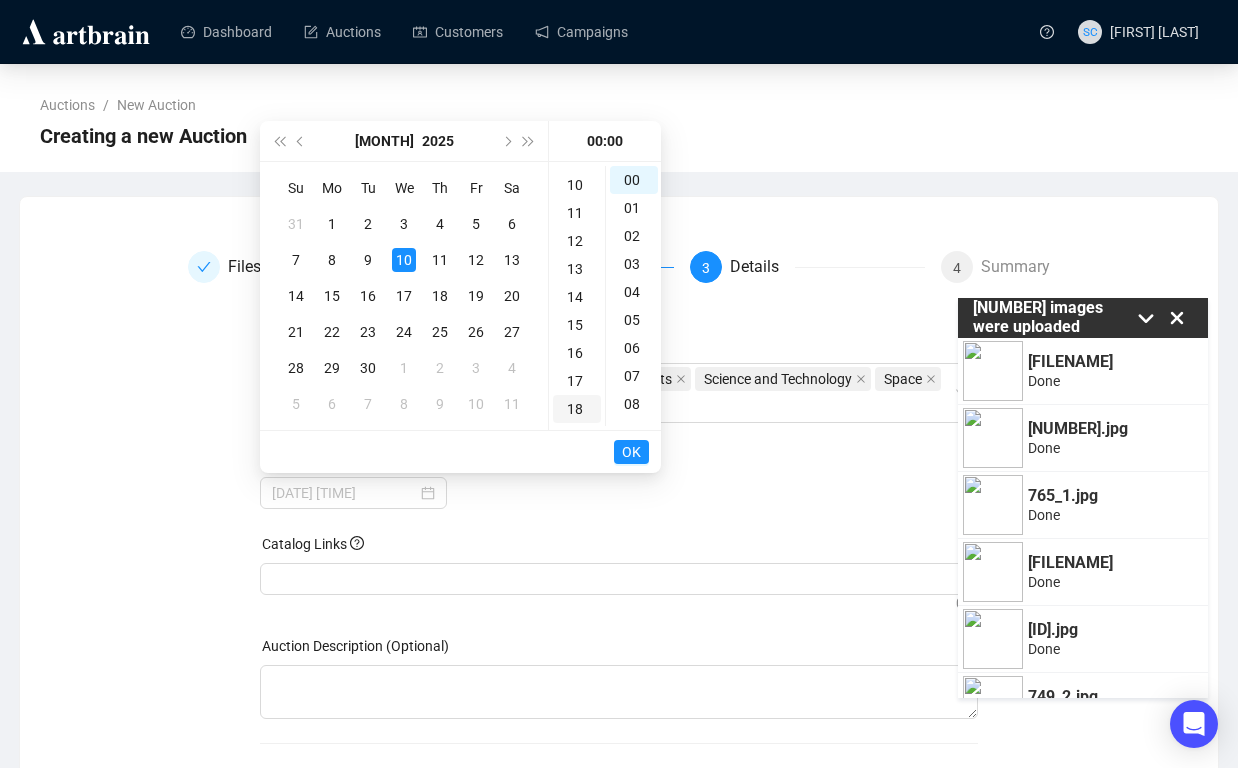 click on "18" at bounding box center [577, 409] 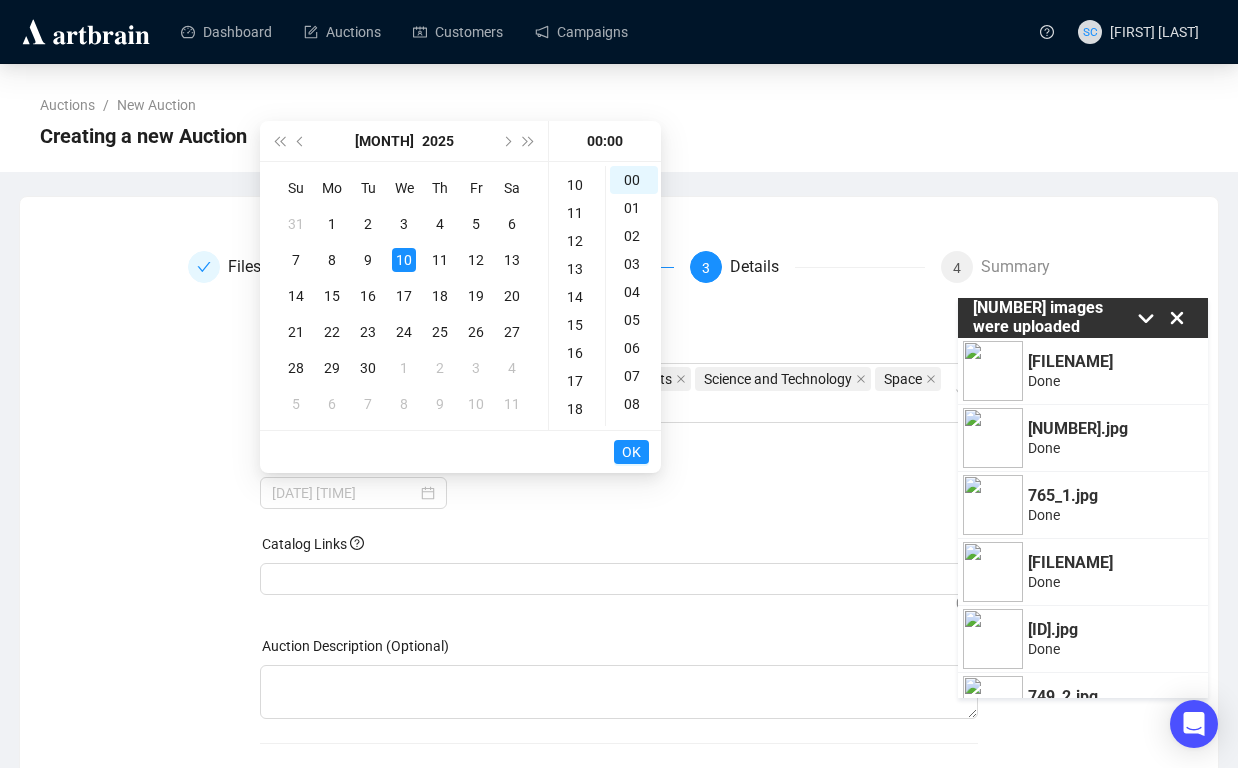type on "[DATE] [TIME]" 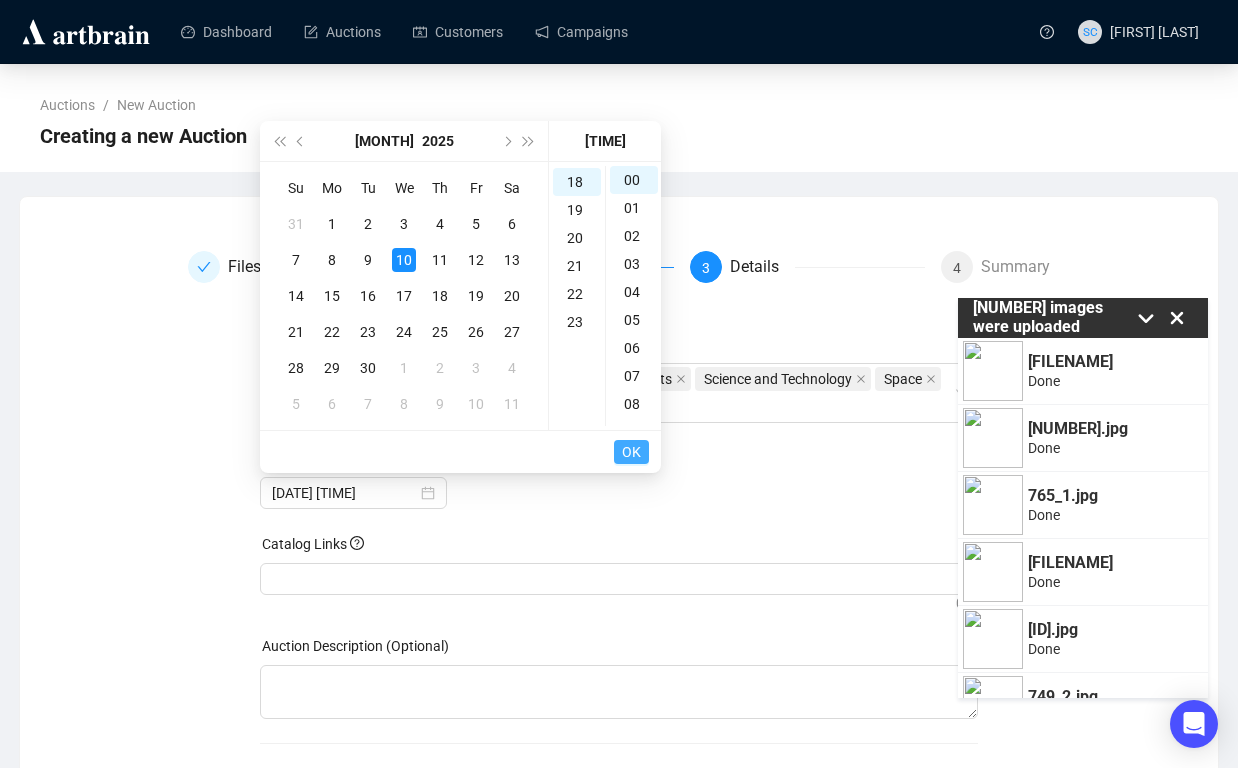 scroll, scrollTop: 504, scrollLeft: 0, axis: vertical 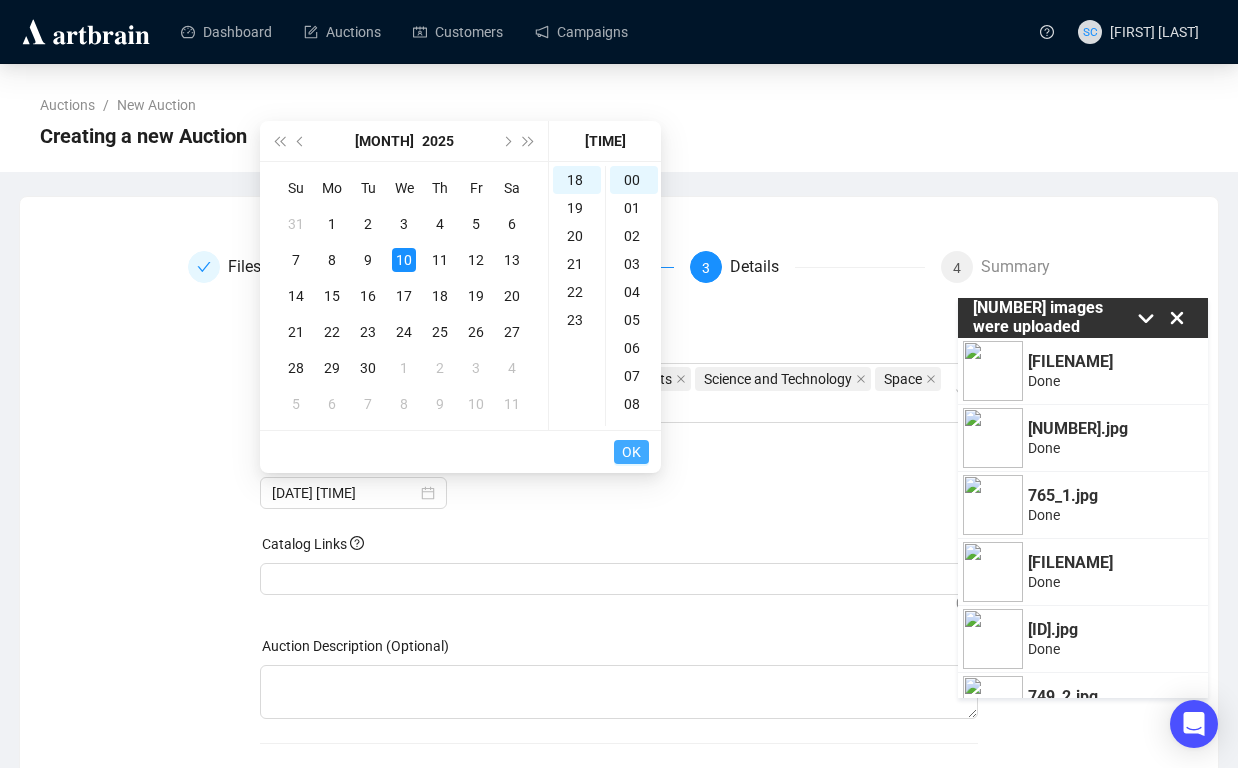 click on "OK" at bounding box center [631, 452] 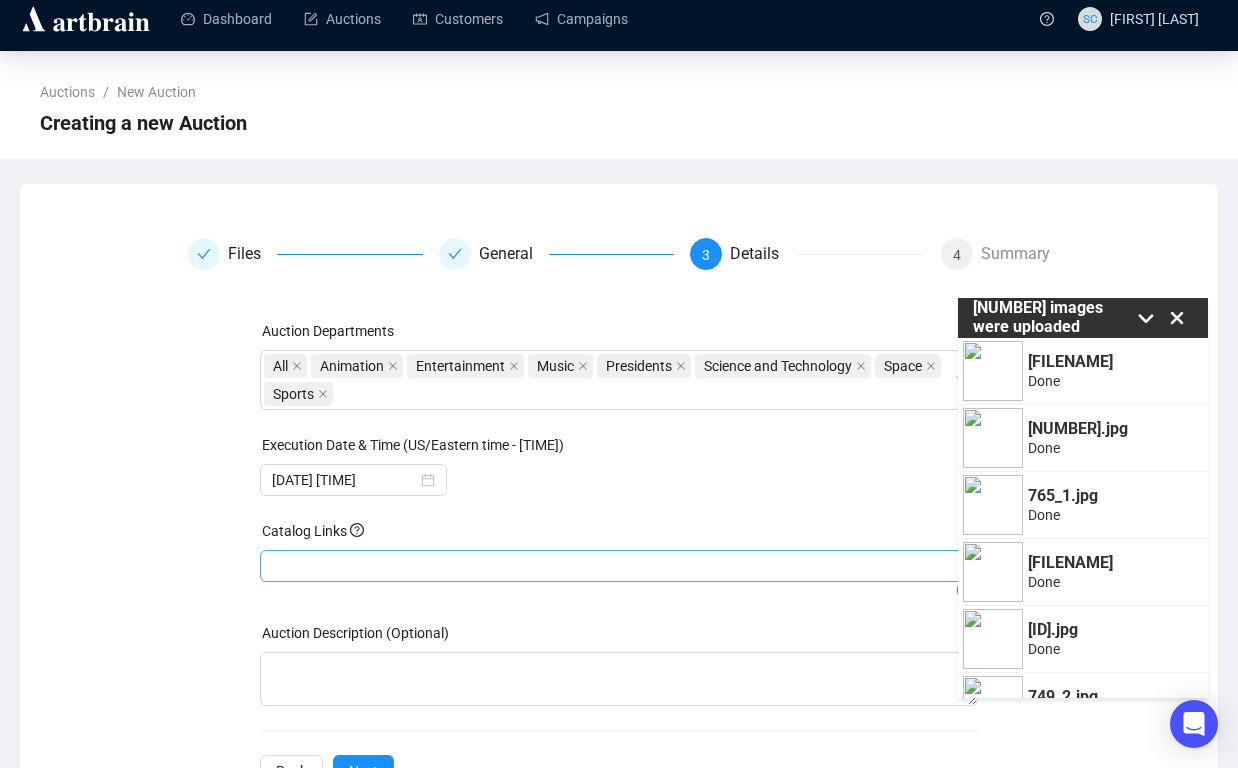 scroll, scrollTop: 87, scrollLeft: 0, axis: vertical 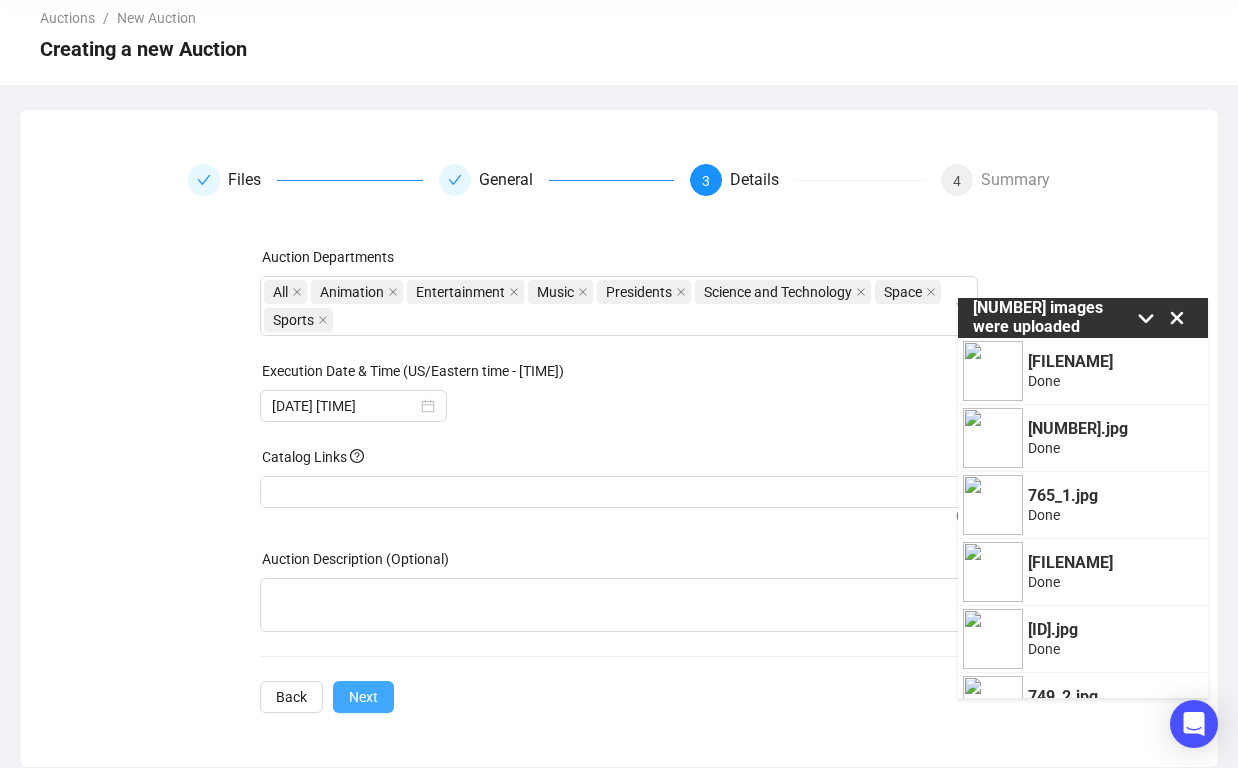 click on "Next" at bounding box center (363, 697) 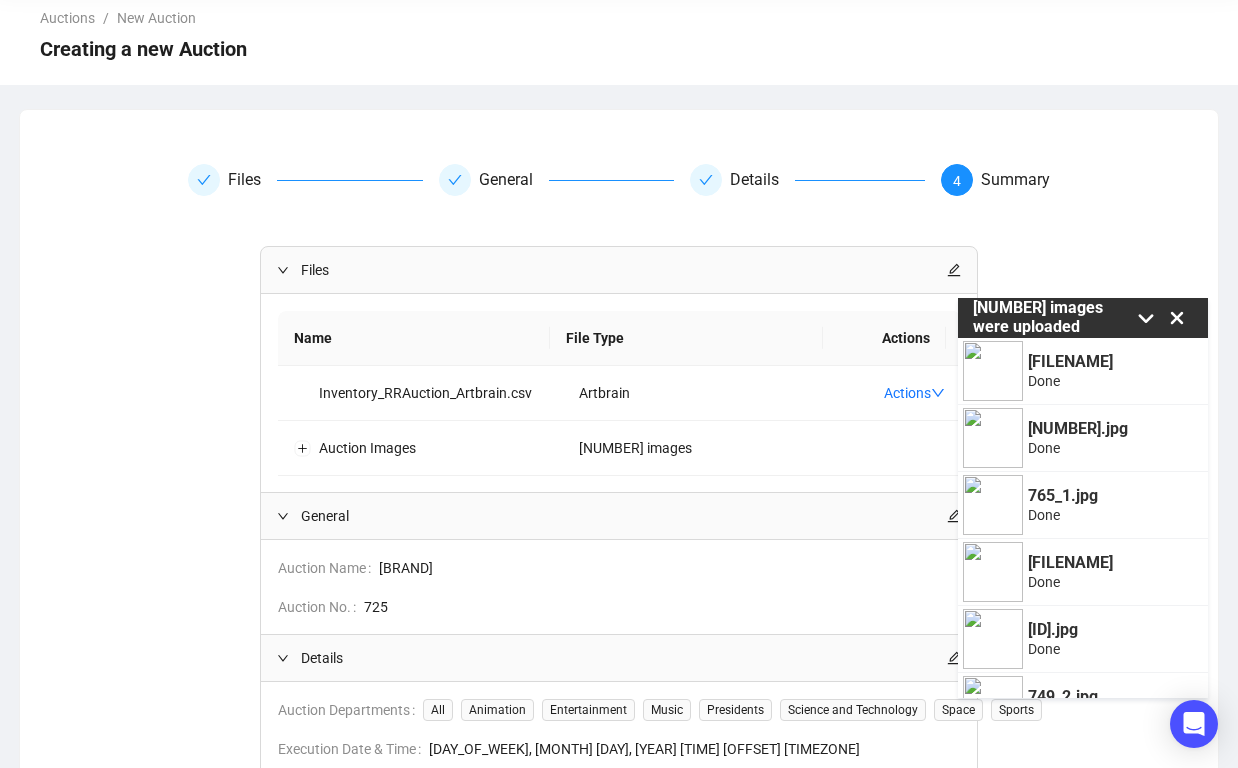 scroll, scrollTop: 280, scrollLeft: 0, axis: vertical 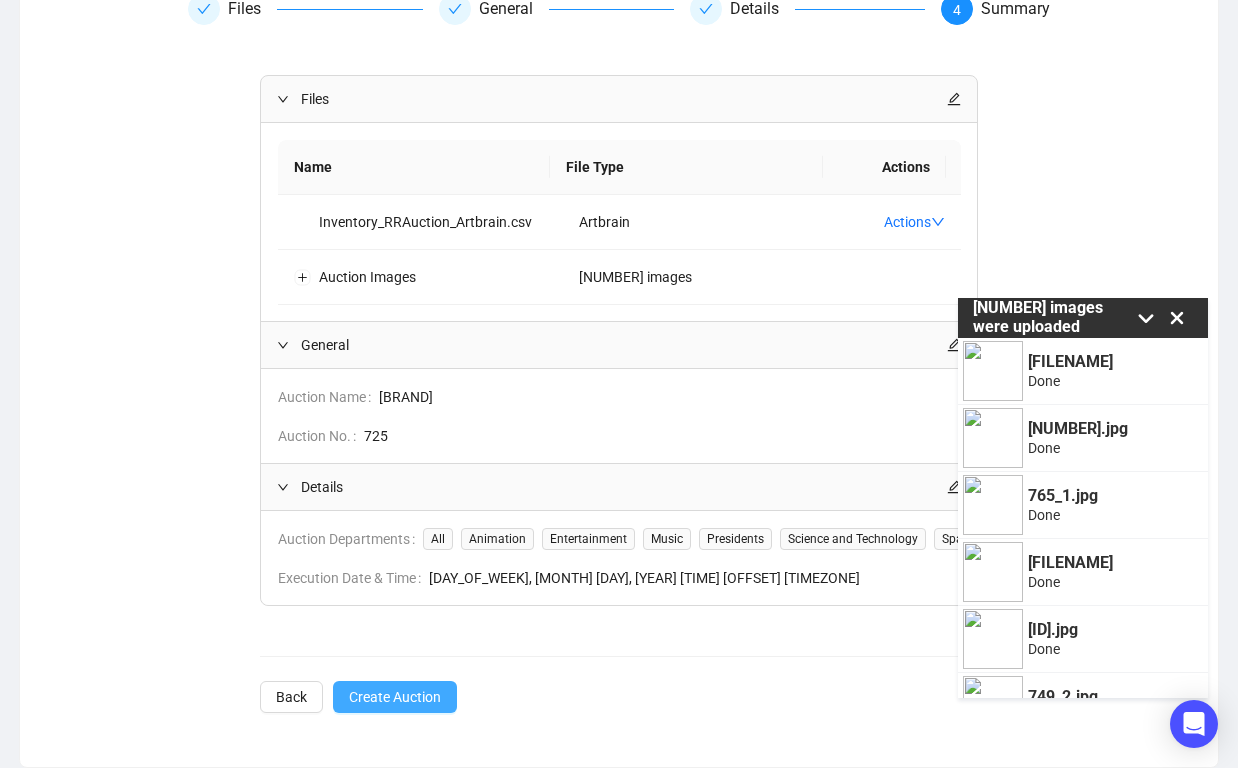 click on "Create Auction" at bounding box center [395, 697] 